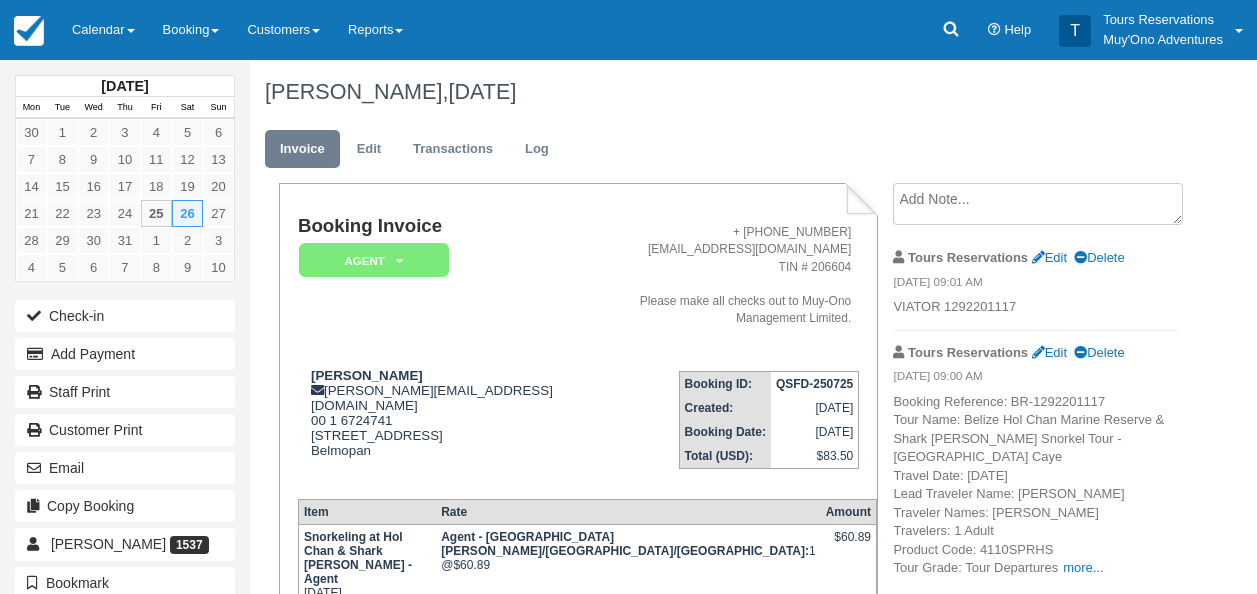 scroll, scrollTop: 0, scrollLeft: 0, axis: both 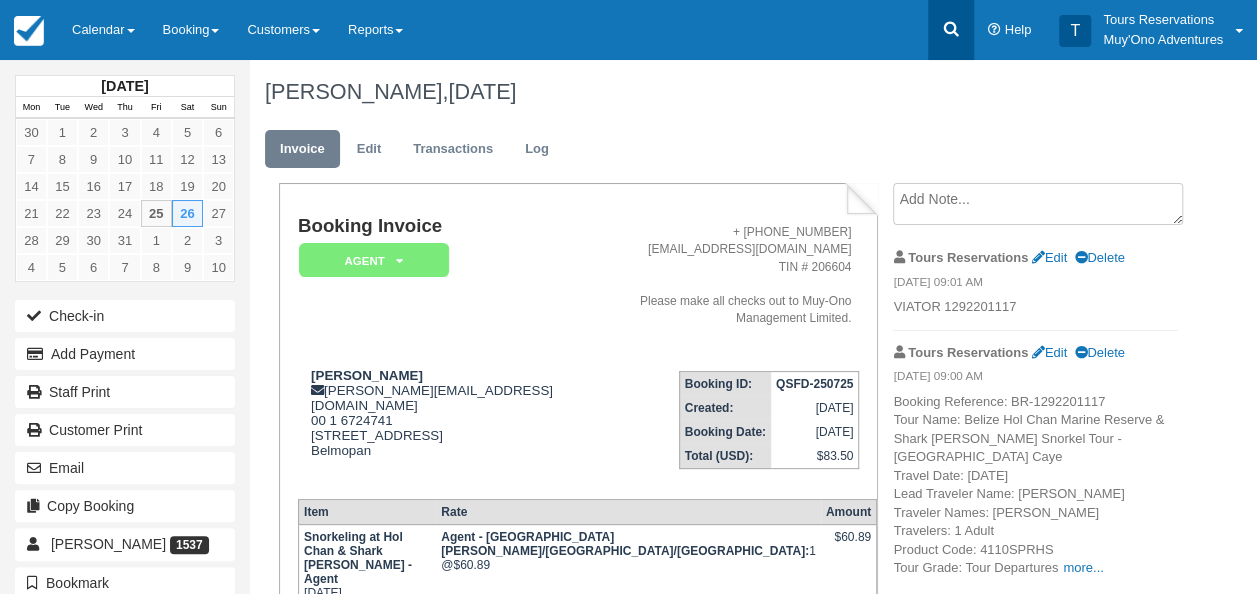 click 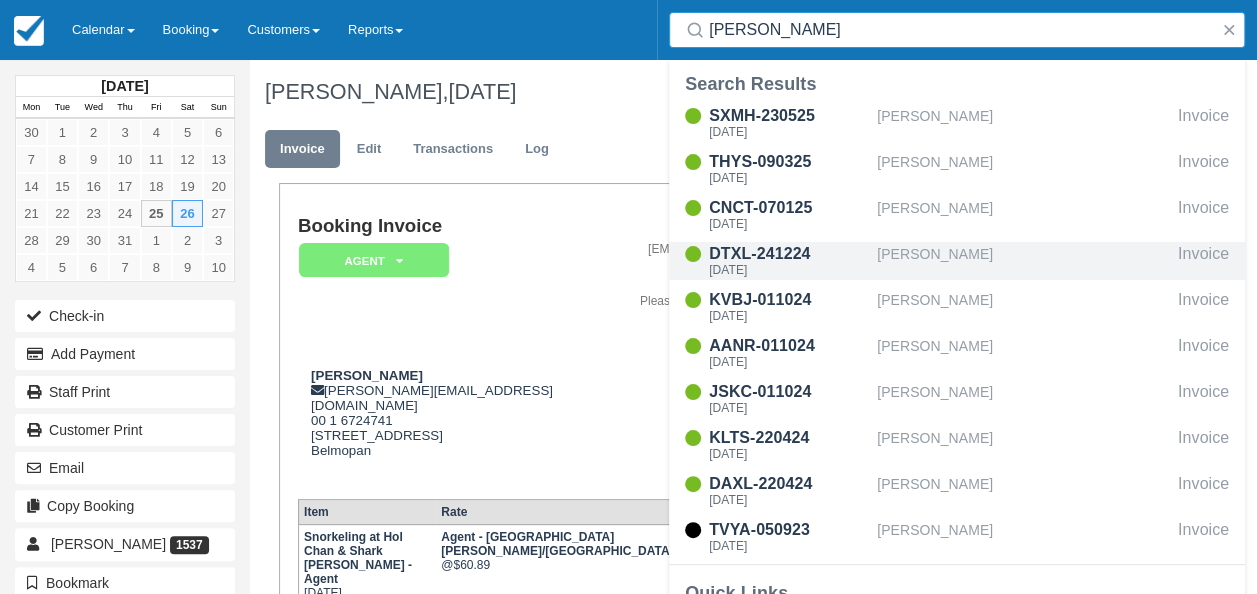 type on "carr" 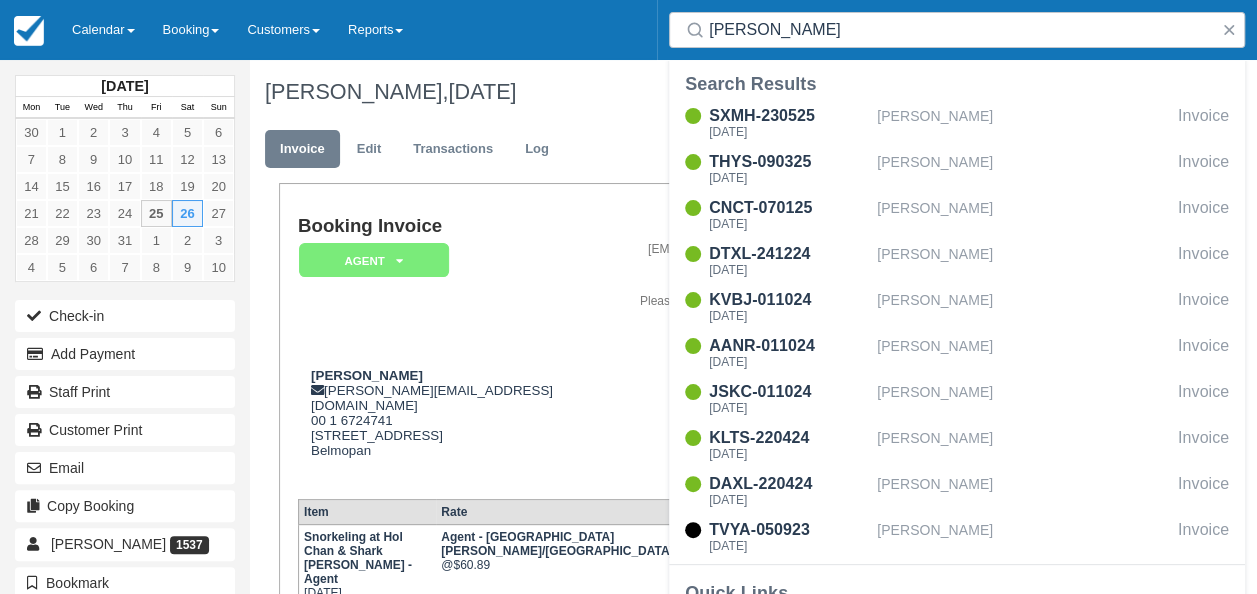 click on "Booking Invoice
AGENT   Pending HOLD Deposit Paid Cancelled Void Muy'Ono Resorts Sweet Songs Jungle L The Placencia Resort Hopkins Bay Resort Thatch Caye Resort Royal Belize Discovery Belize Brisa Oceano Resort Other Quote External Company Watermark" at bounding box center [442, 285] 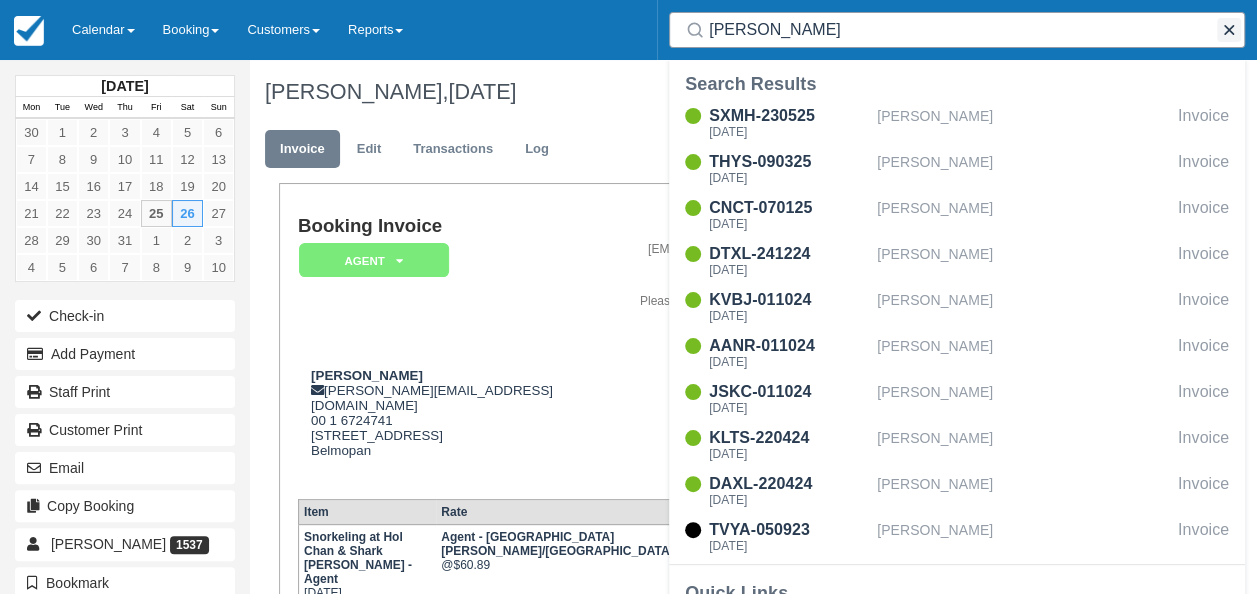 click at bounding box center [1229, 30] 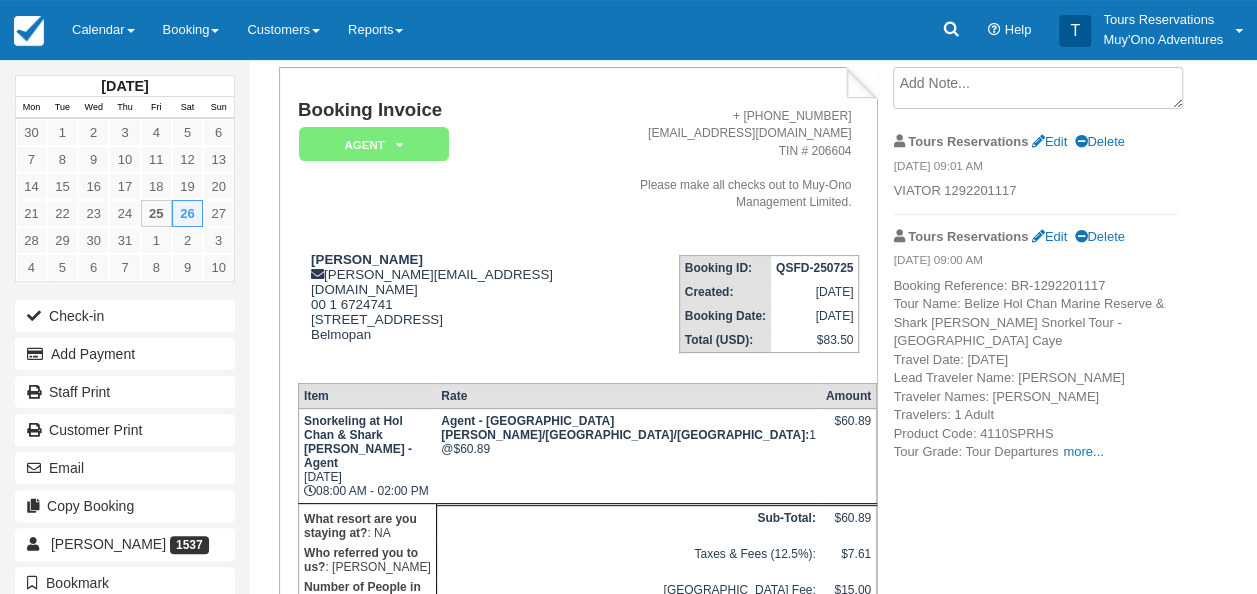 scroll, scrollTop: 200, scrollLeft: 0, axis: vertical 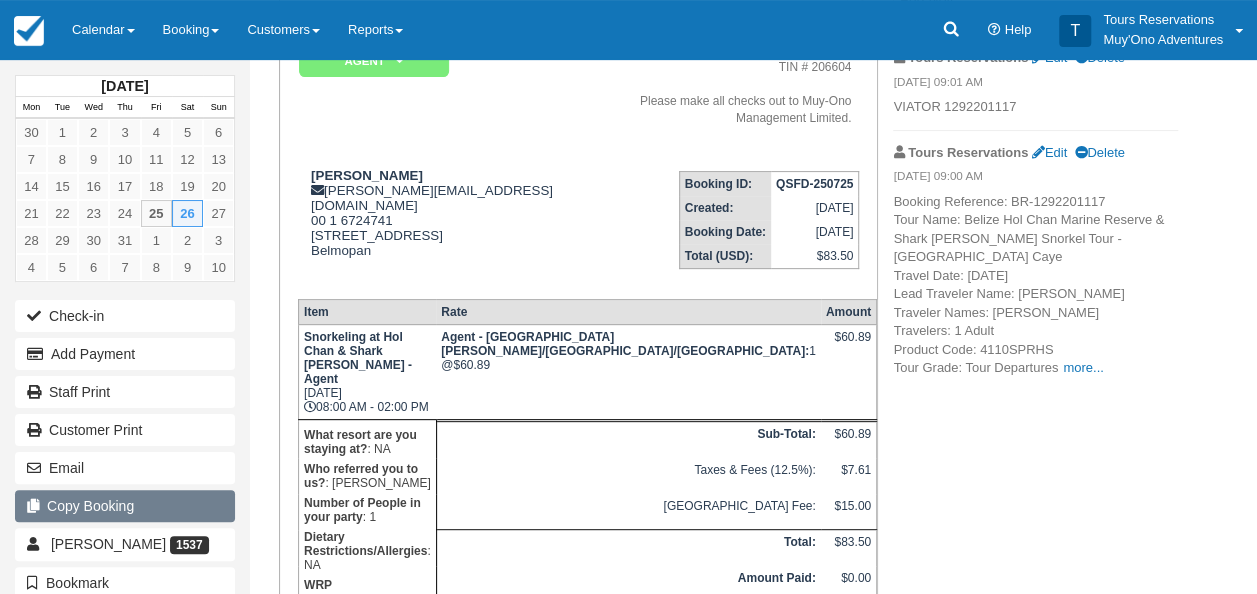 click on "Copy Booking" at bounding box center [125, 506] 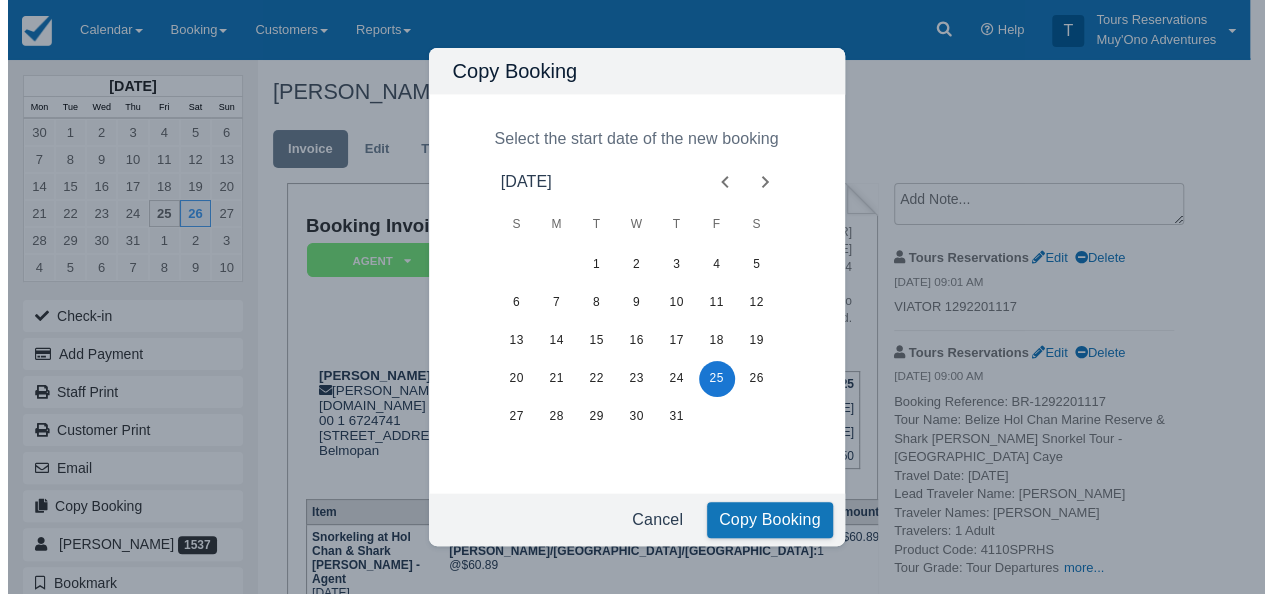 scroll, scrollTop: 0, scrollLeft: 0, axis: both 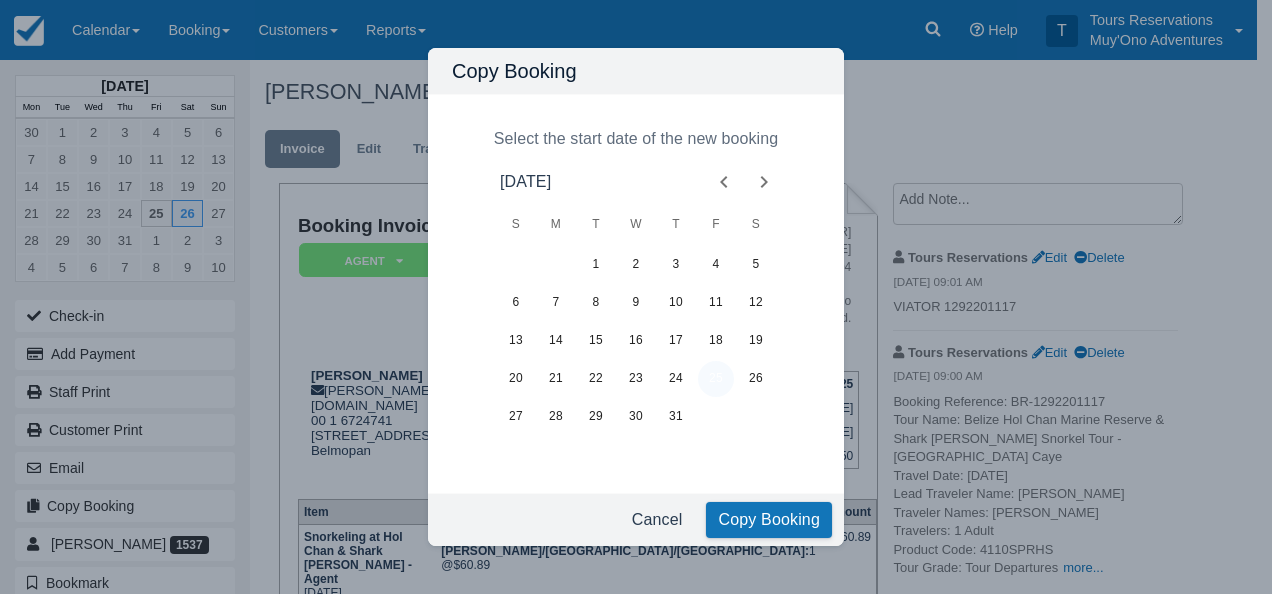 click on "25" at bounding box center (716, 379) 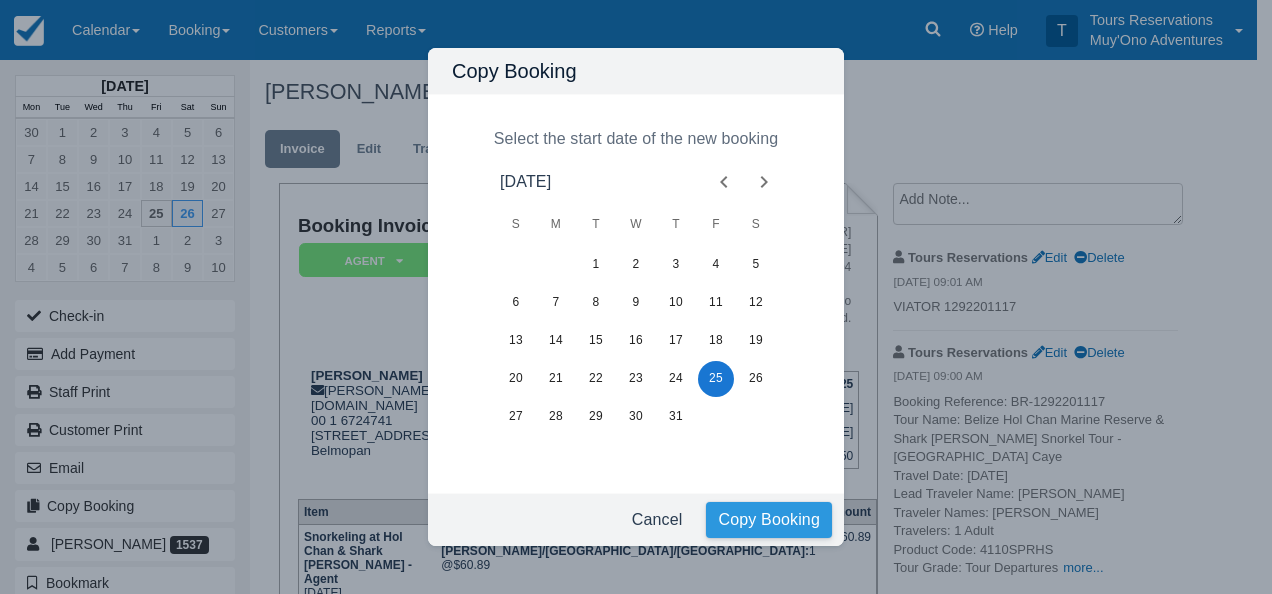 click on "Copy Booking" at bounding box center (769, 520) 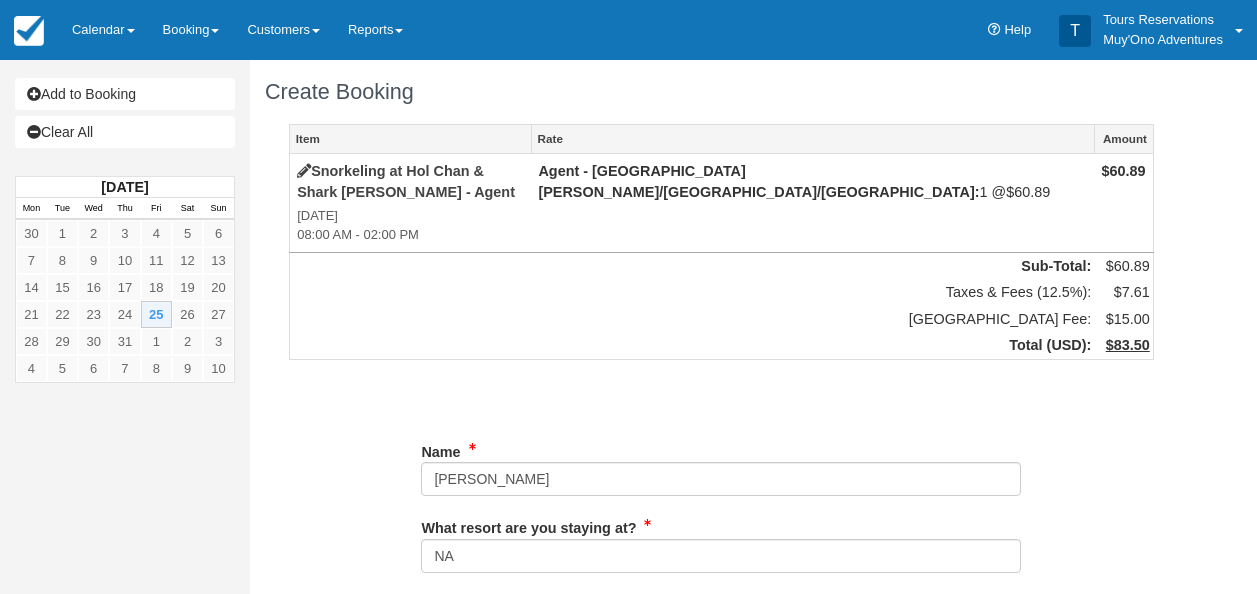 scroll, scrollTop: 0, scrollLeft: 0, axis: both 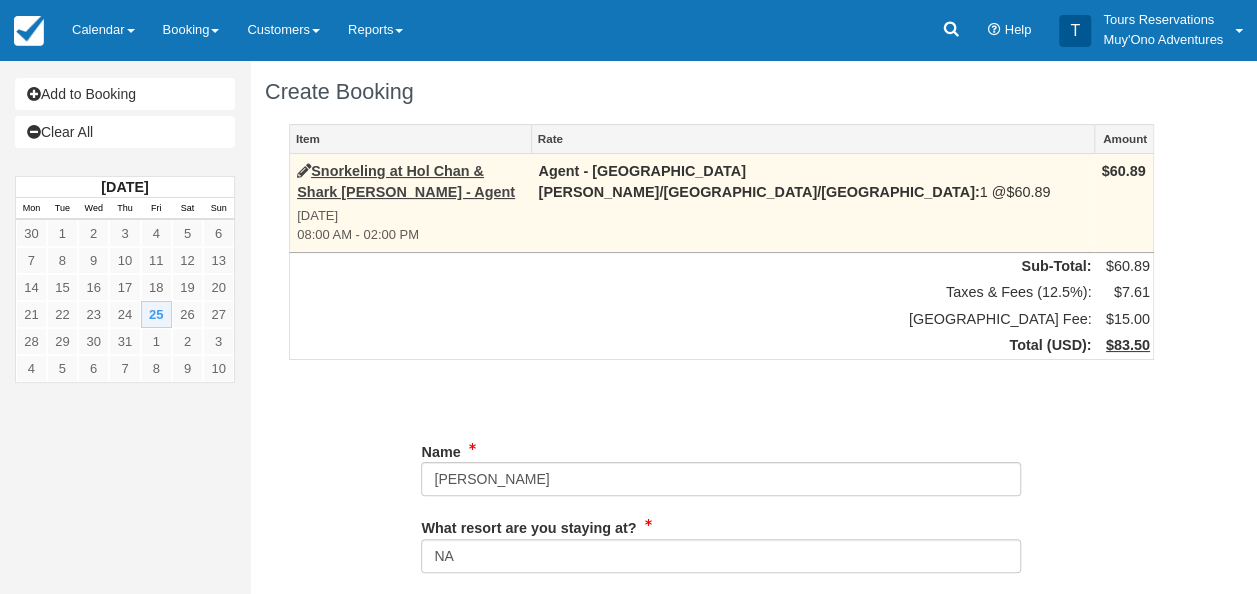 type on "672-4741" 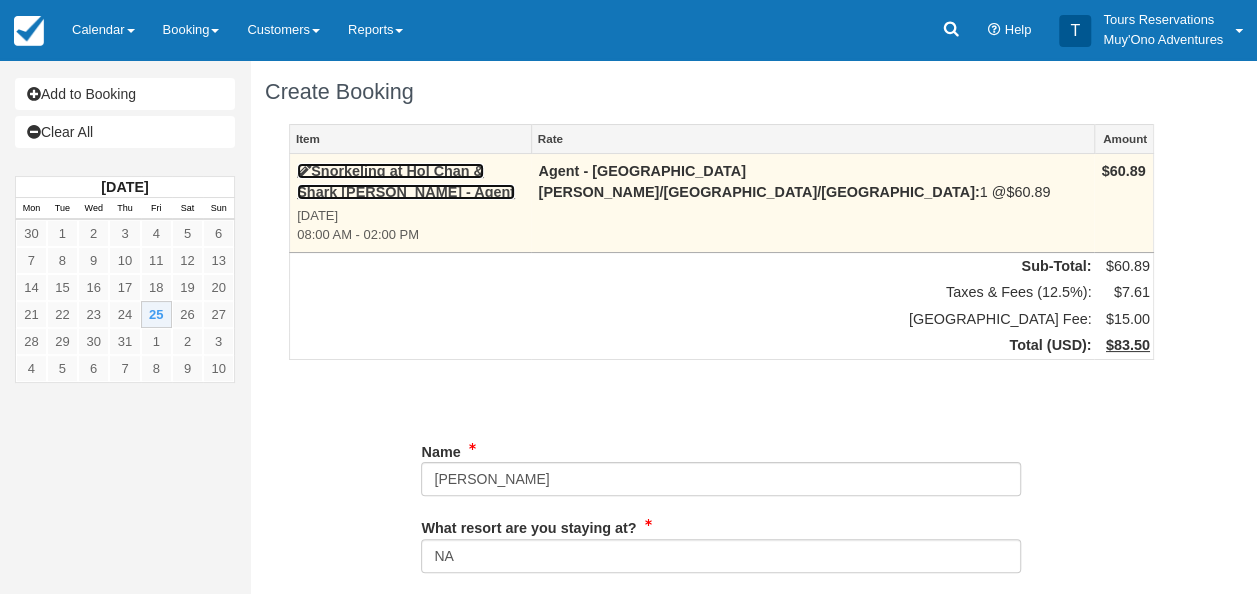 click on "Snorkeling at Hol Chan & Shark Ray Alley - Agent" at bounding box center [406, 181] 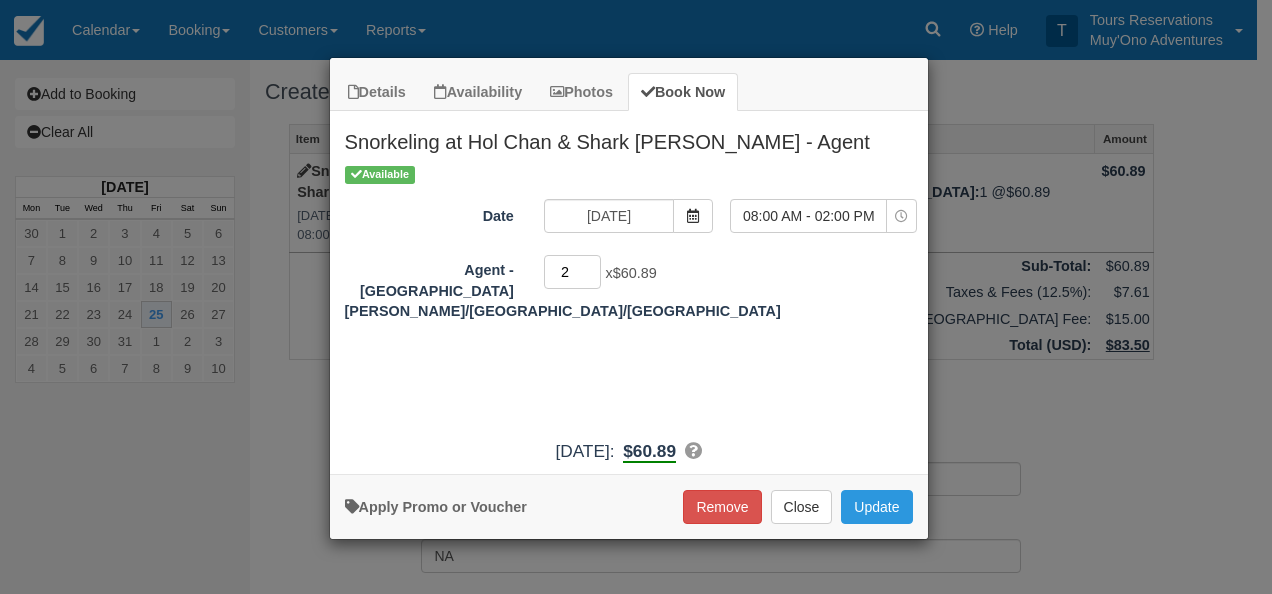 type on "2" 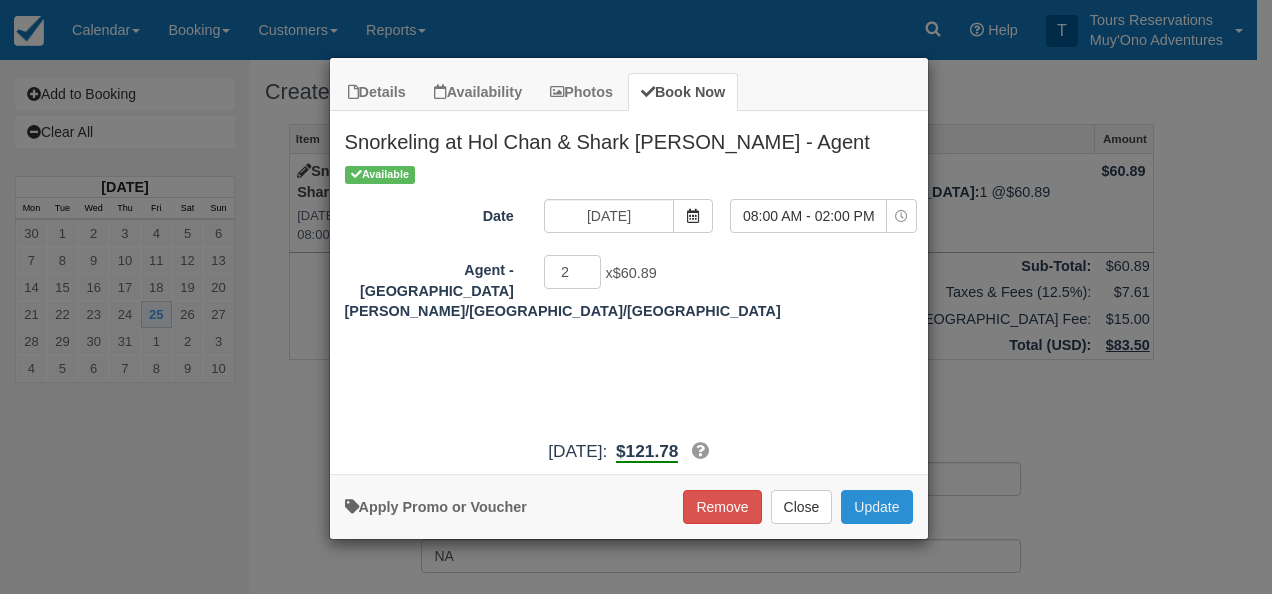 click on "Update" at bounding box center (876, 507) 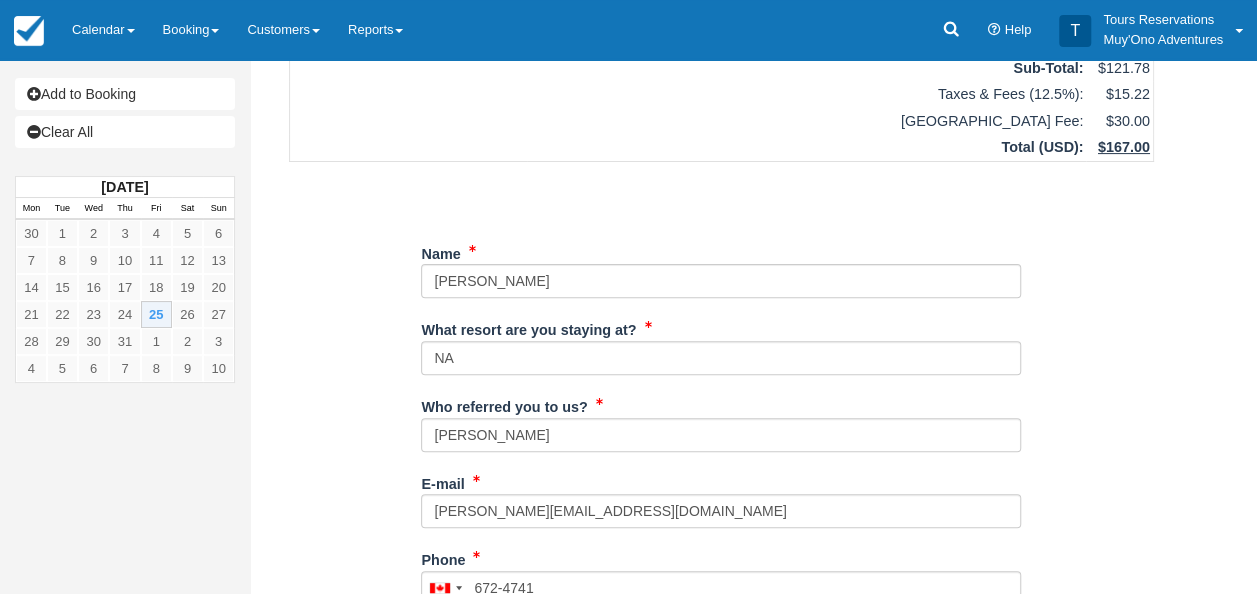 scroll, scrollTop: 200, scrollLeft: 0, axis: vertical 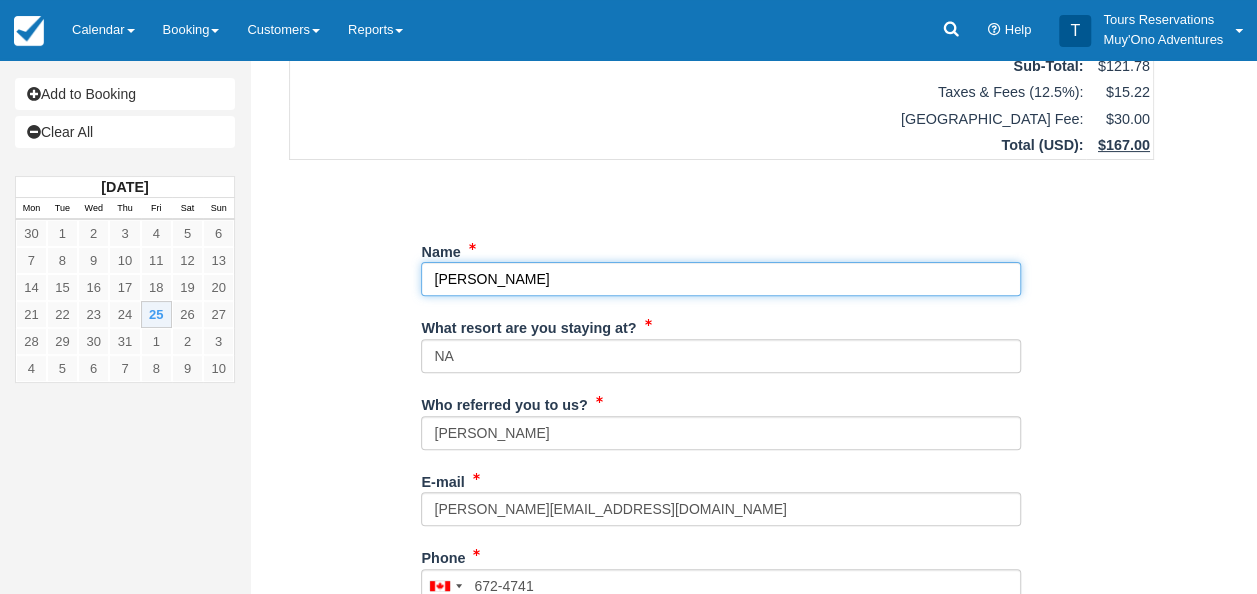 click on "Name" at bounding box center (721, 279) 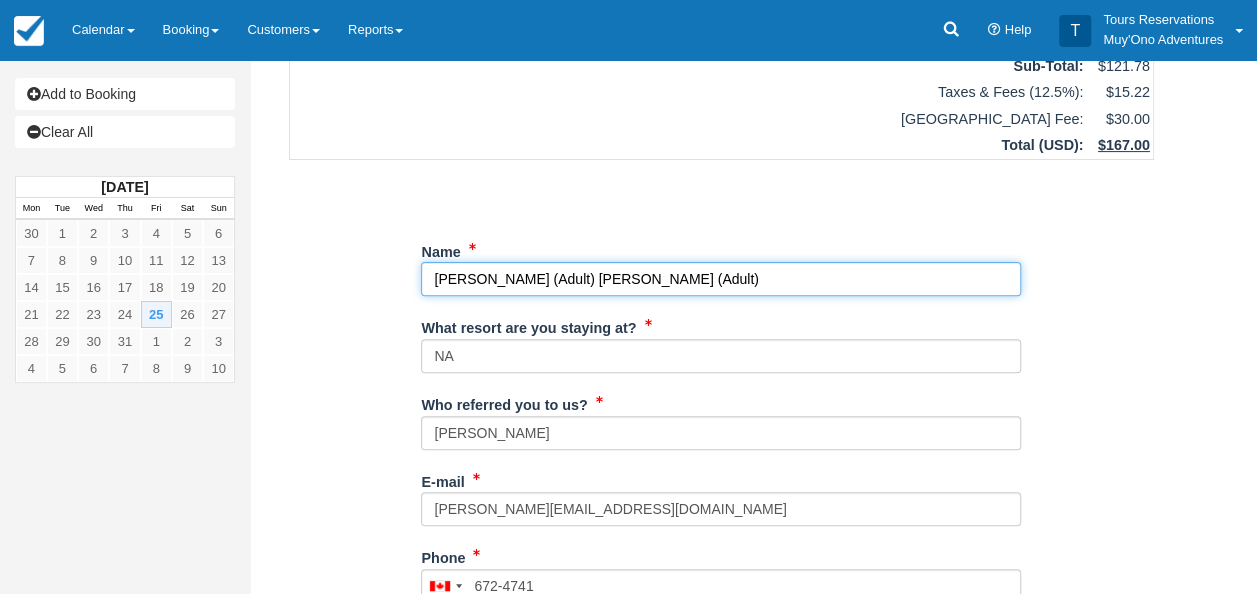 click on "Name" at bounding box center [721, 279] 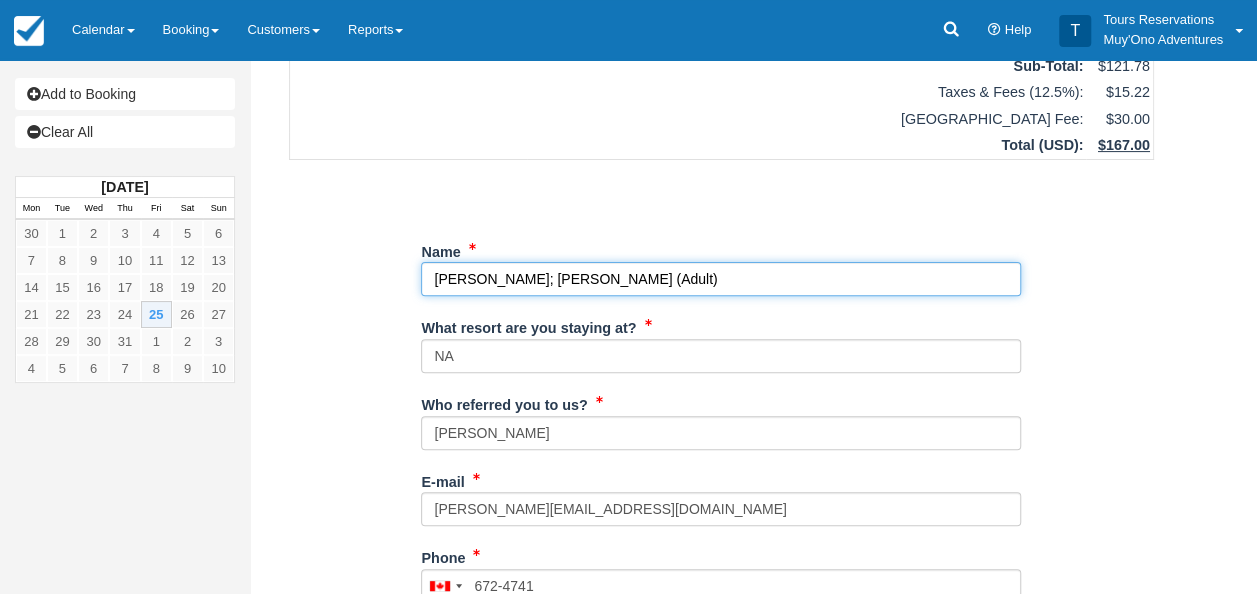 click on "Name" at bounding box center [721, 279] 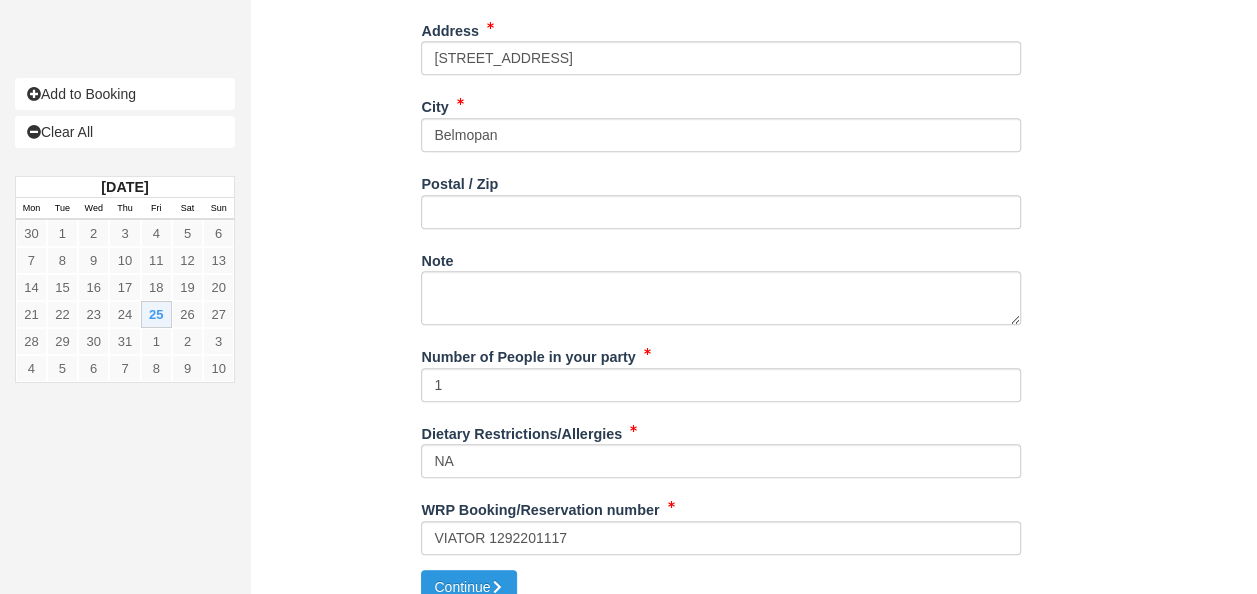 scroll, scrollTop: 805, scrollLeft: 0, axis: vertical 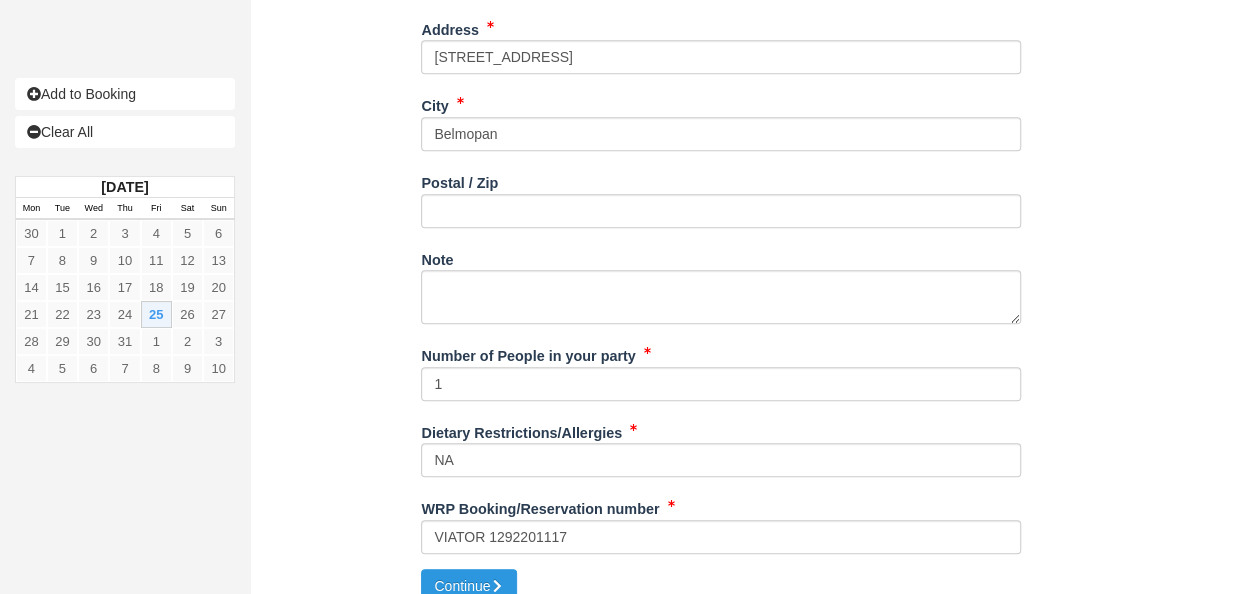 type on "[PERSON_NAME]; [PERSON_NAME]" 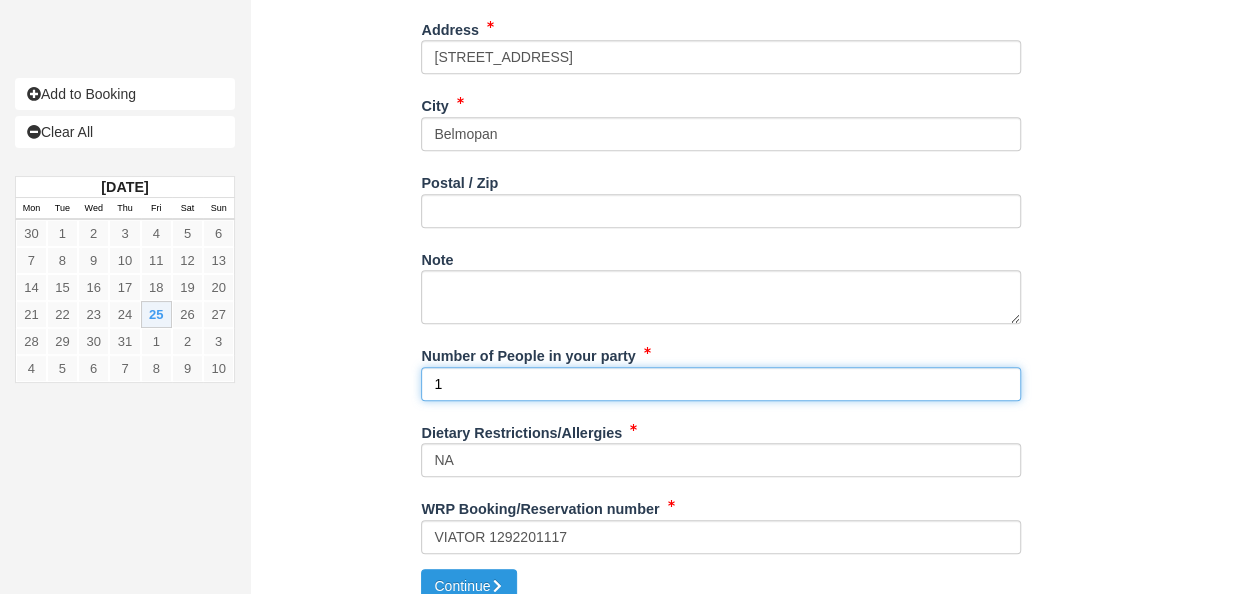 drag, startPoint x: 515, startPoint y: 359, endPoint x: 317, endPoint y: 389, distance: 200.25983 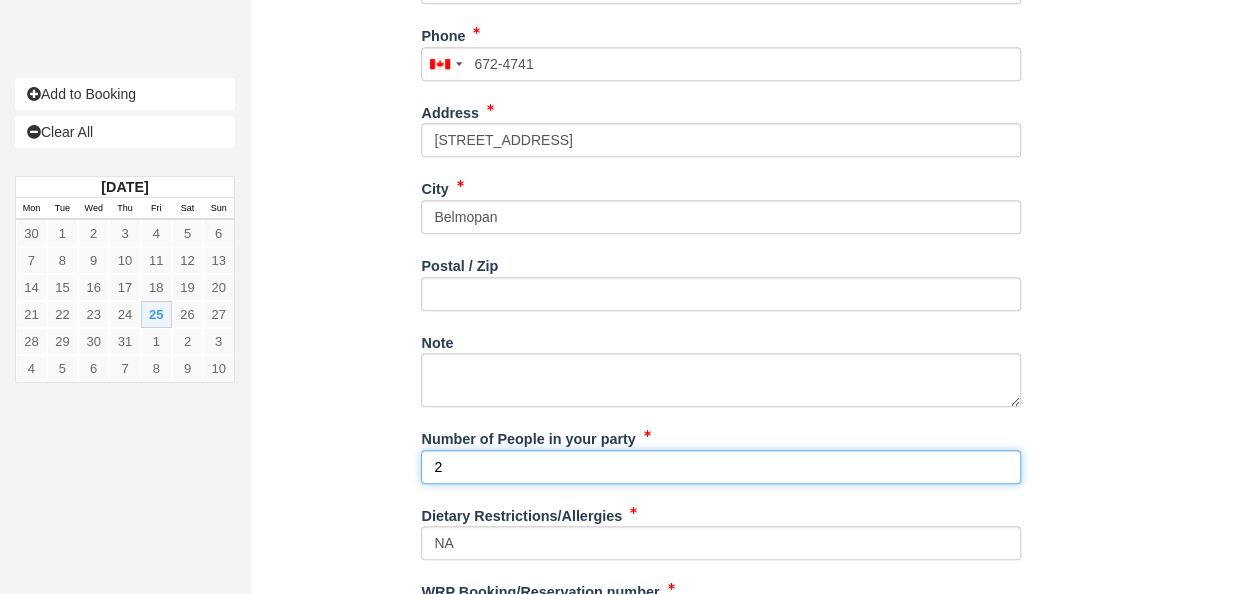 scroll, scrollTop: 805, scrollLeft: 0, axis: vertical 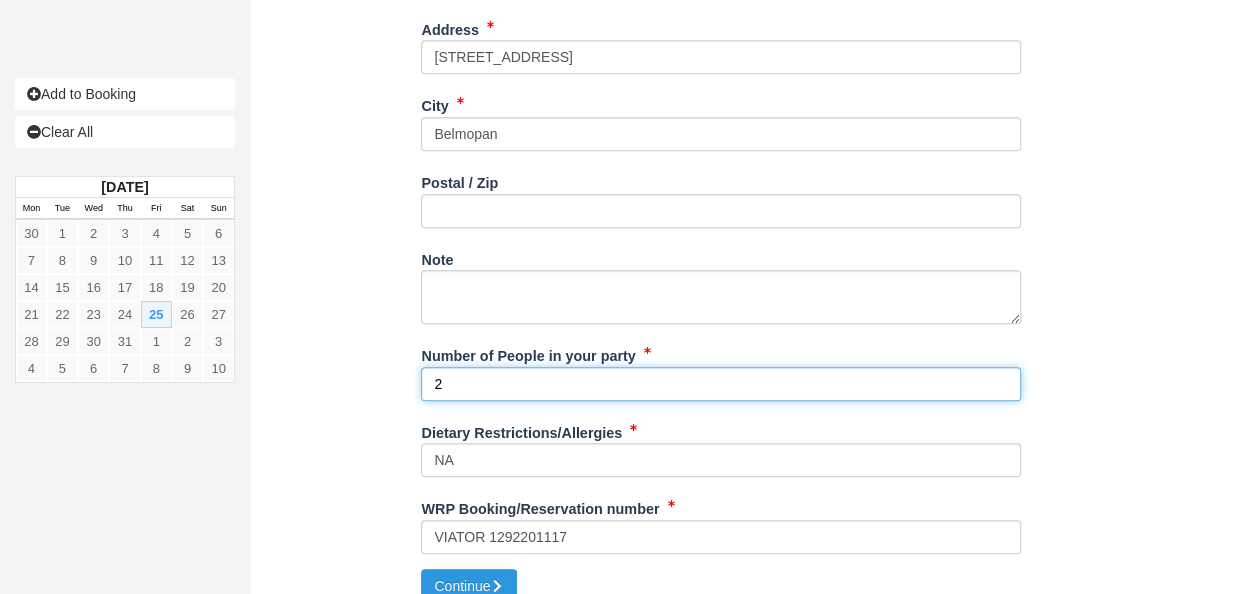 type on "2" 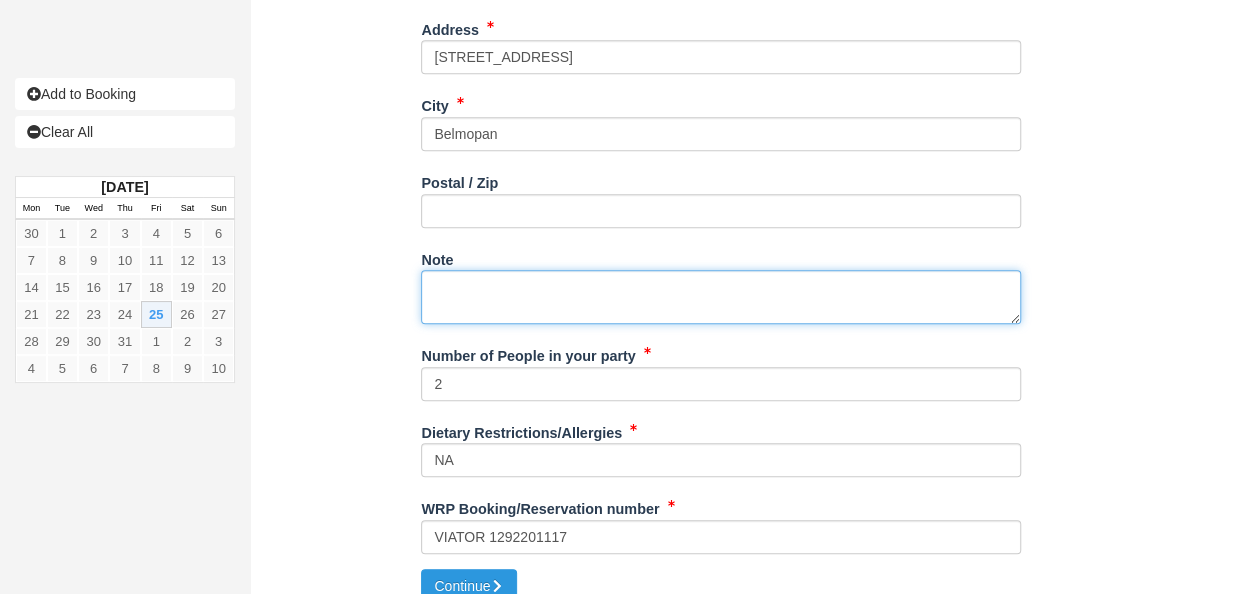 click on "Note" at bounding box center [721, 297] 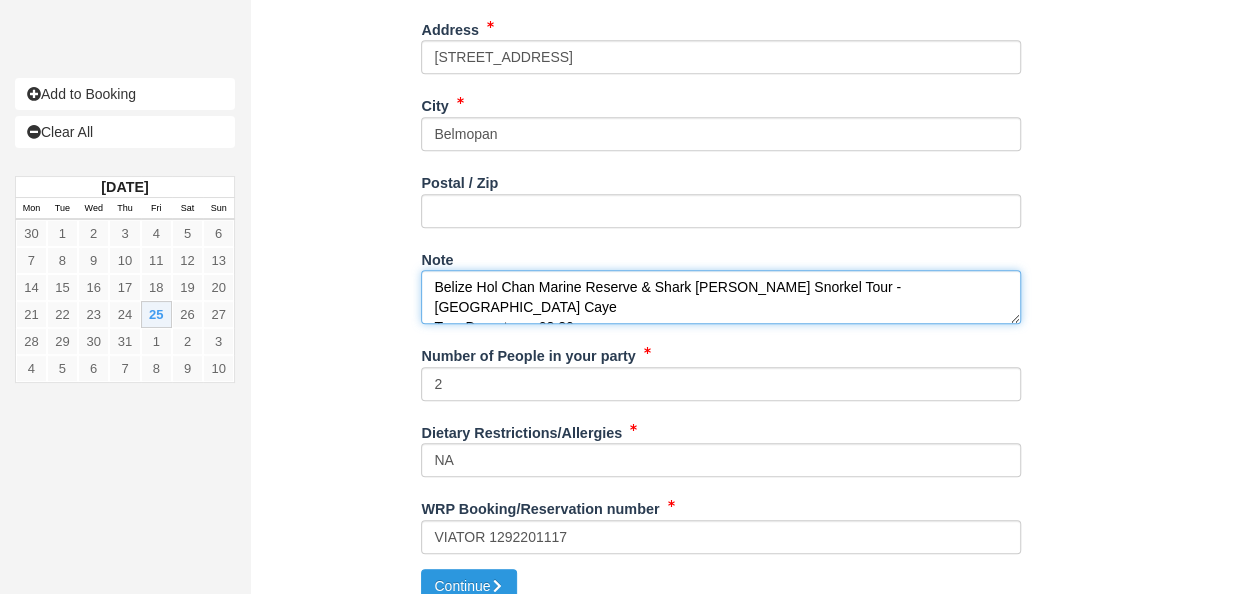 scroll, scrollTop: 211, scrollLeft: 0, axis: vertical 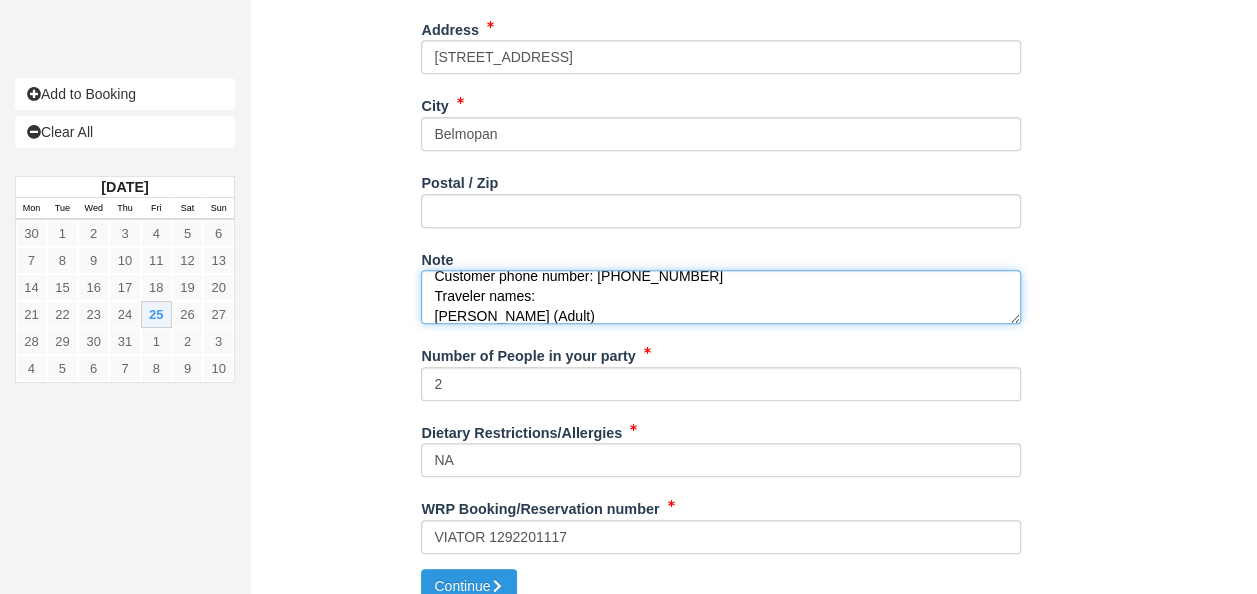 type on "Belize Hol Chan Marine Reserve & Shark Ray Alley Snorkel Tour - Ambergris Caye
Tour Departures 08:30
Lead Traveler: Niccole Carr
2 adults
BR-1291215557
Submitted Jul 22, 2025, 02:18 PM CST
Hide details
Instant Confirmation
Customer phone number: +1 678-227-0341
Traveler names:
Niccole Carr (Adult)
LaVell White (Adult)" 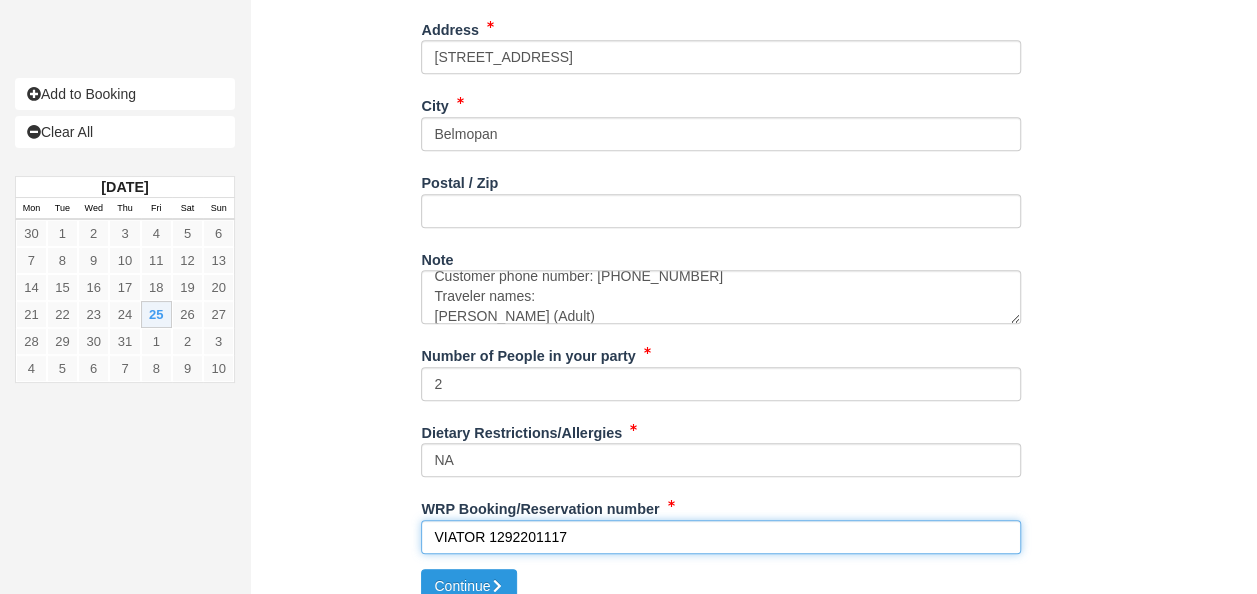 click on "VIATOR 1292201117" at bounding box center [721, 537] 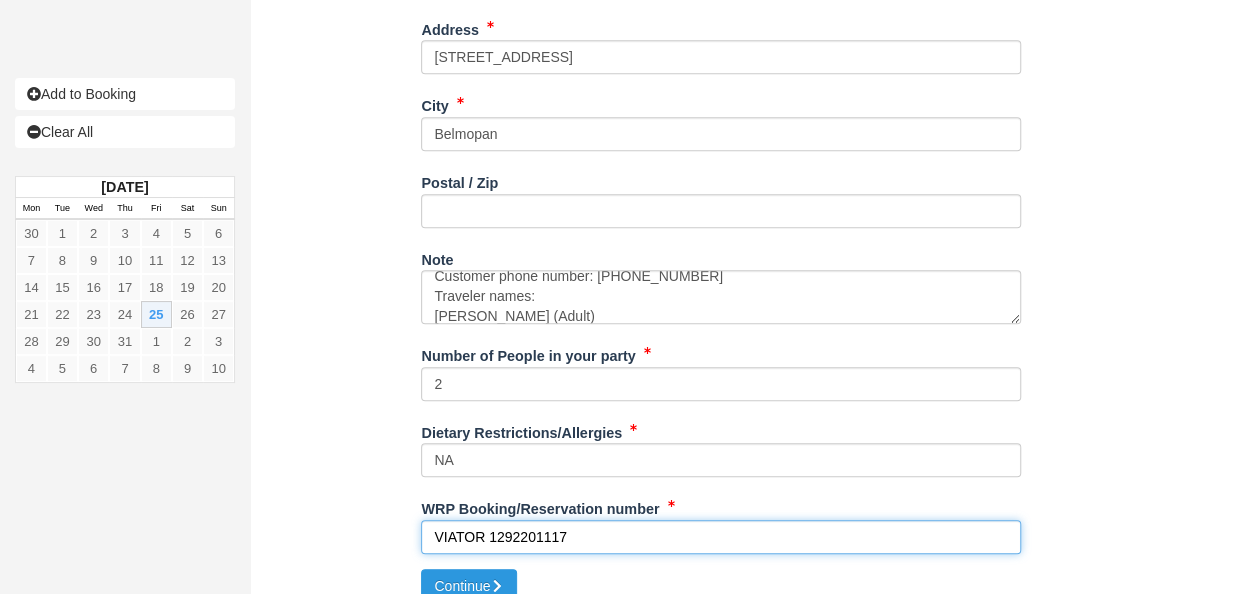 paste on "1227849" 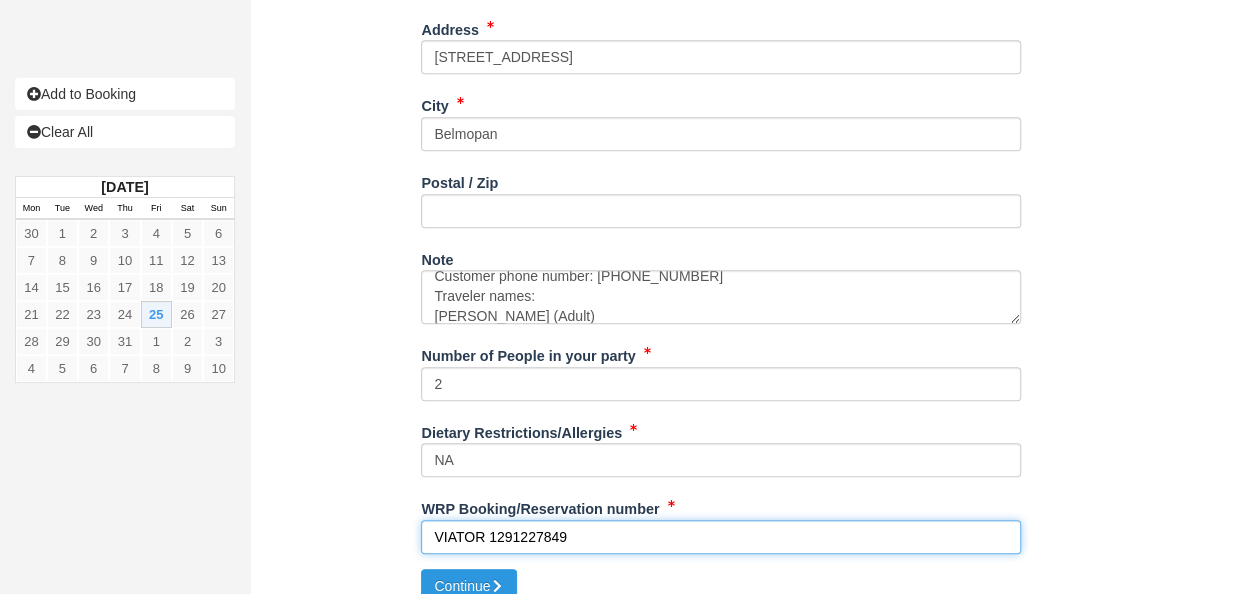 type on "VIATOR 1291227849" 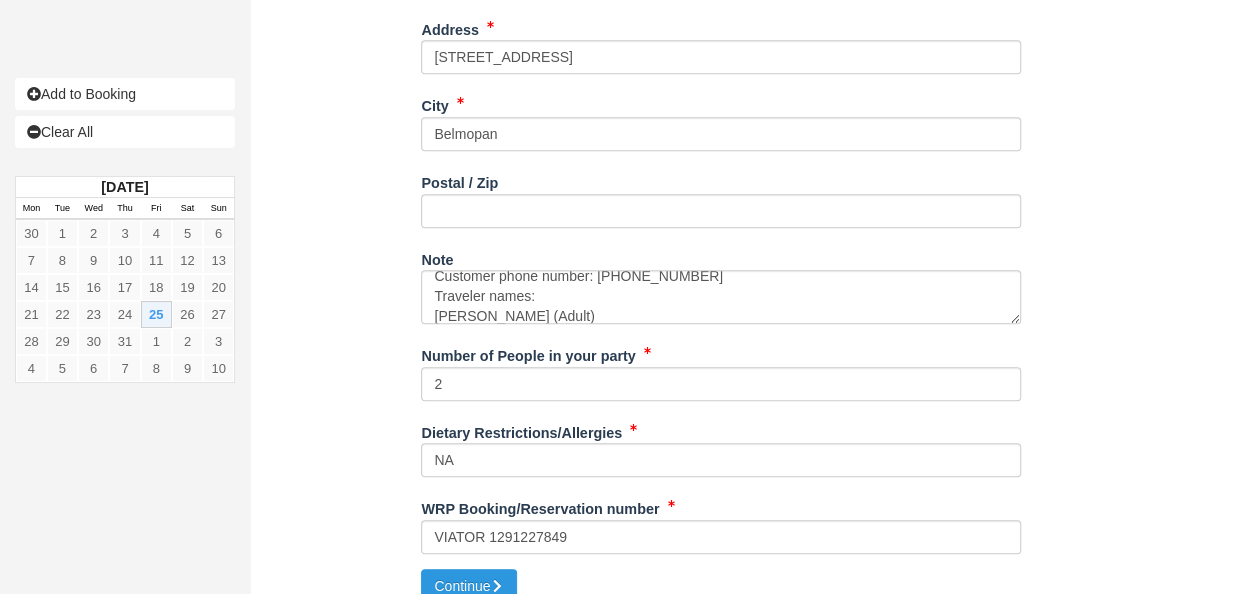 scroll, scrollTop: 0, scrollLeft: 0, axis: both 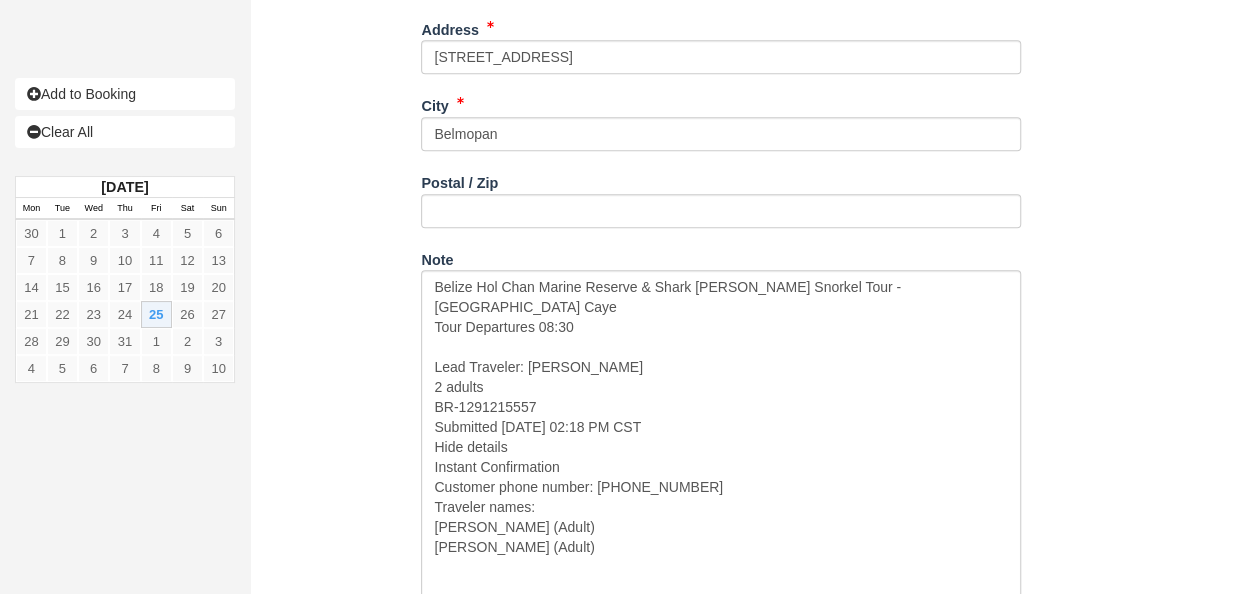 drag, startPoint x: 1014, startPoint y: 294, endPoint x: 1160, endPoint y: 645, distance: 380.15393 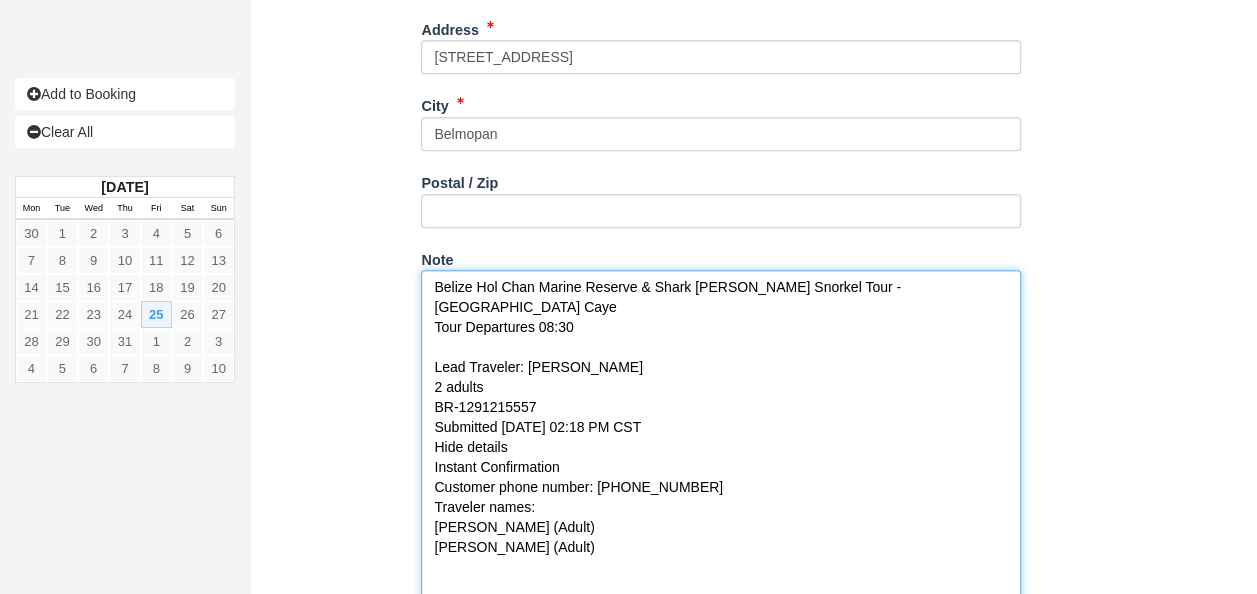 drag, startPoint x: 582, startPoint y: 510, endPoint x: 301, endPoint y: 221, distance: 403.09055 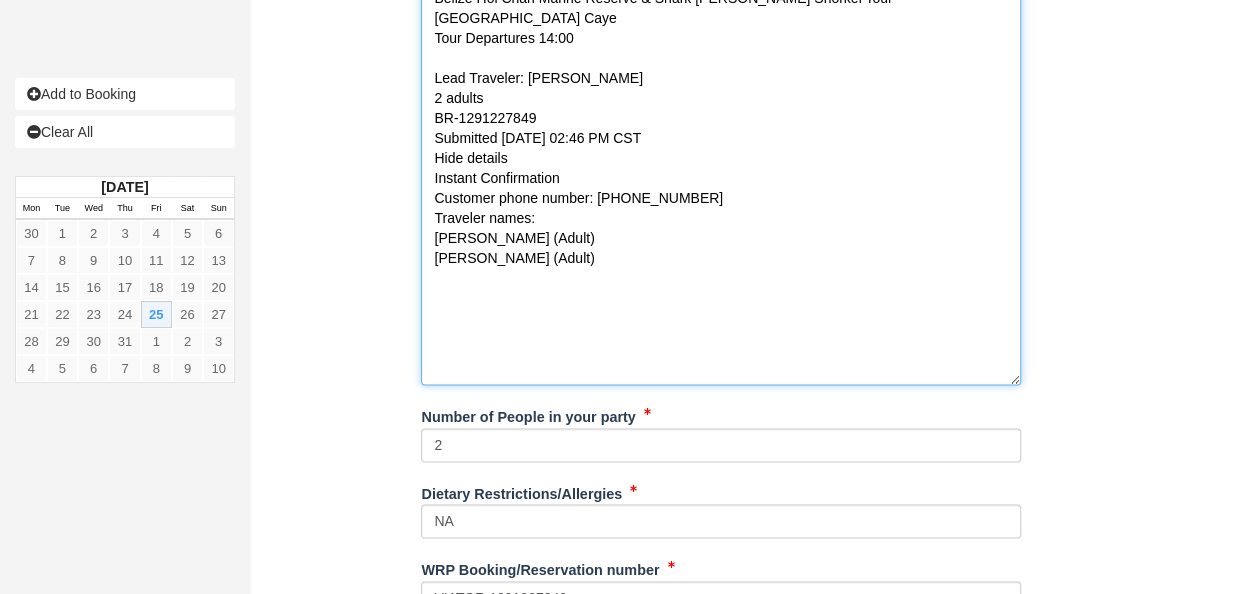 scroll, scrollTop: 1156, scrollLeft: 0, axis: vertical 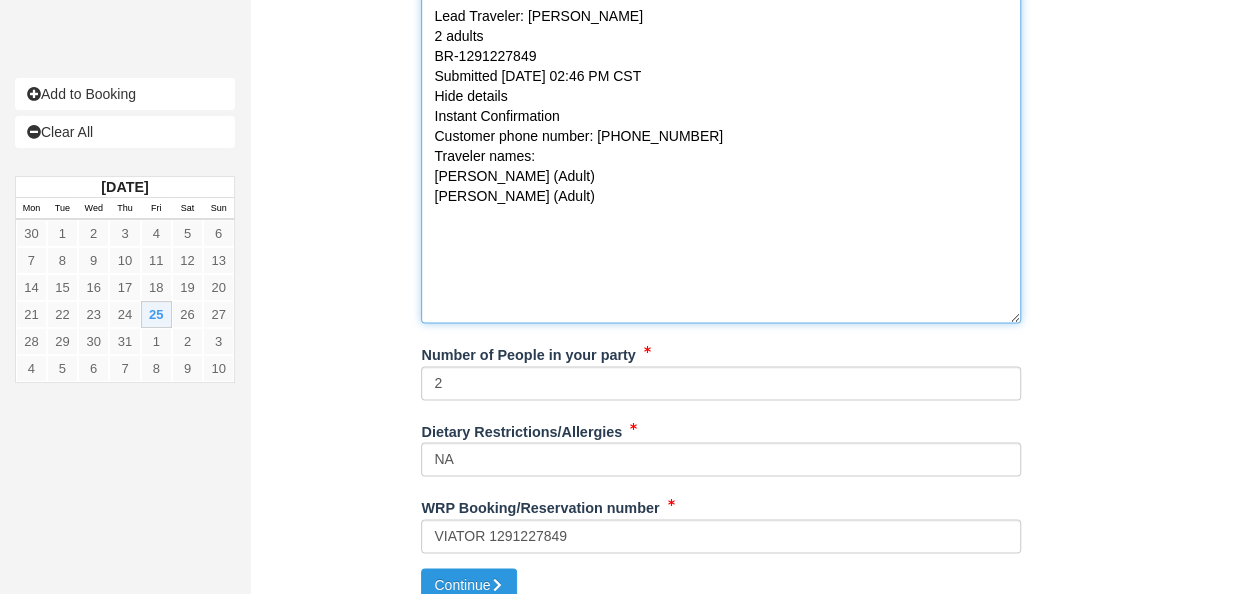 type on "Belize Hol Chan Marine Reserve & Shark Ray Alley Snorkel Tour - Ambergris Caye
Tour Departures 14:00
Lead Traveler: Niccole Carr
2 adults
BR-1291227849
Submitted Jul 22, 2025, 02:46 PM CST
Hide details
Instant Confirmation
Customer phone number: +1 678-227-0341
Traveler names:
Niccole Carr (Adult)
LaVell White (Adult)" 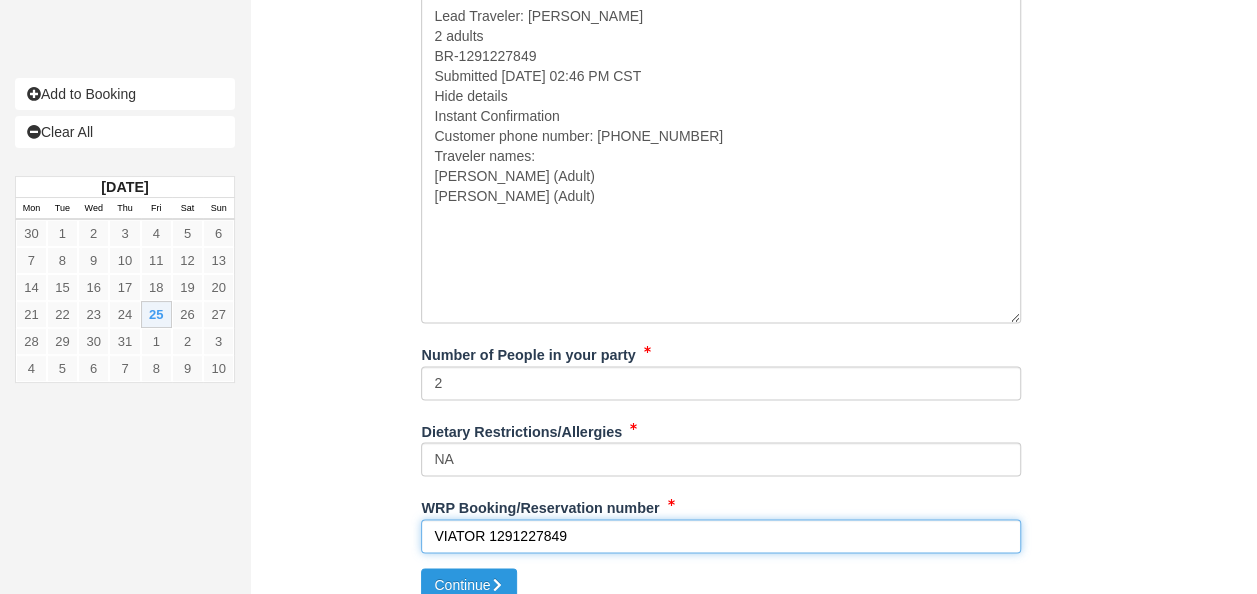 click on "VIATOR 1291227849" at bounding box center (721, 536) 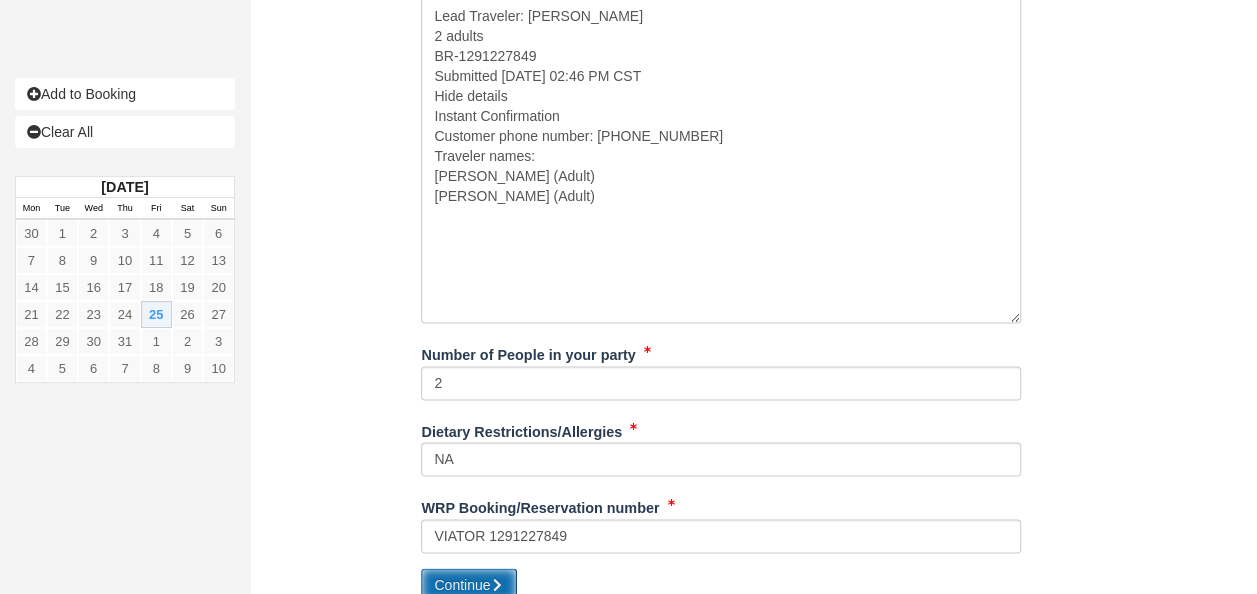 click on "Continue" at bounding box center (469, 585) 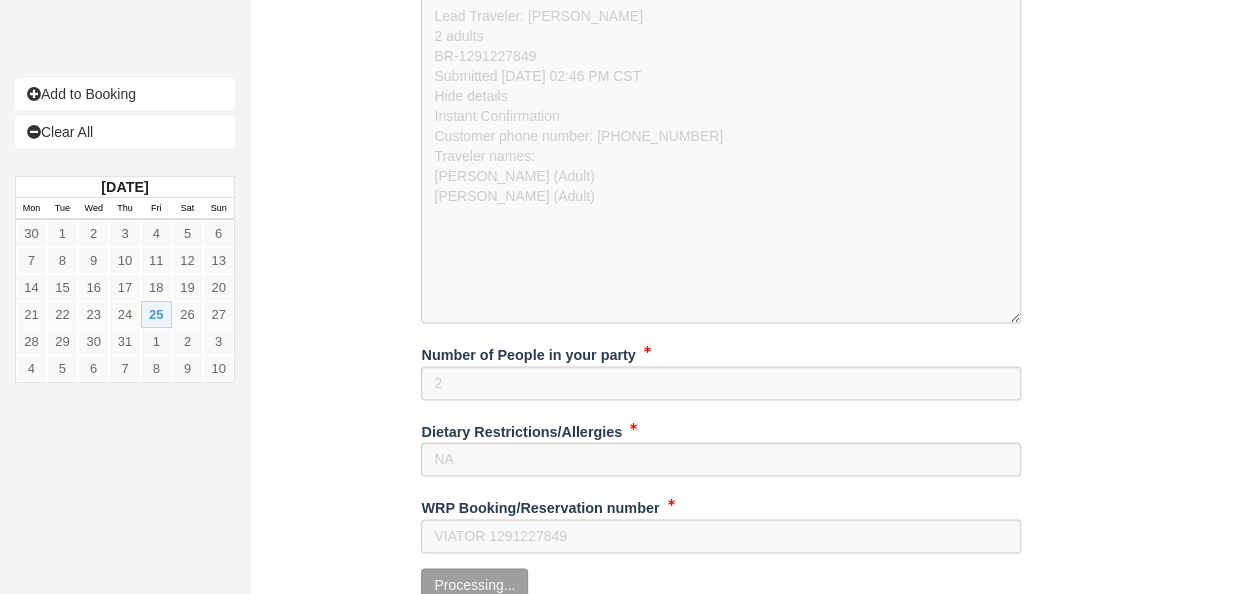 type on "+16724741" 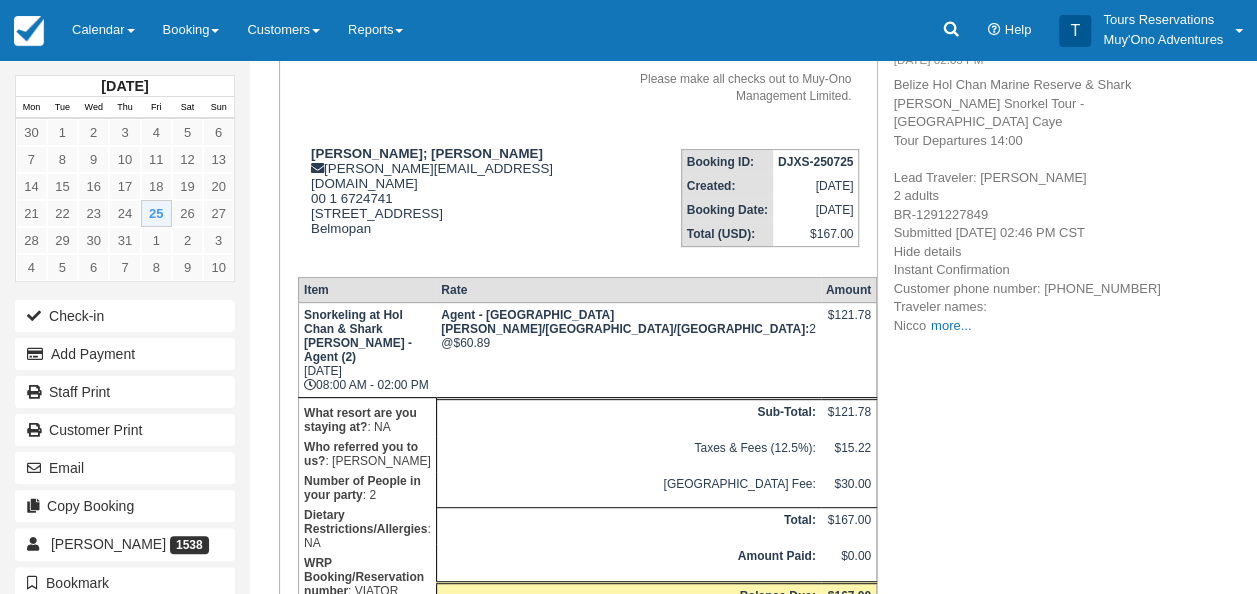 scroll, scrollTop: 241, scrollLeft: 0, axis: vertical 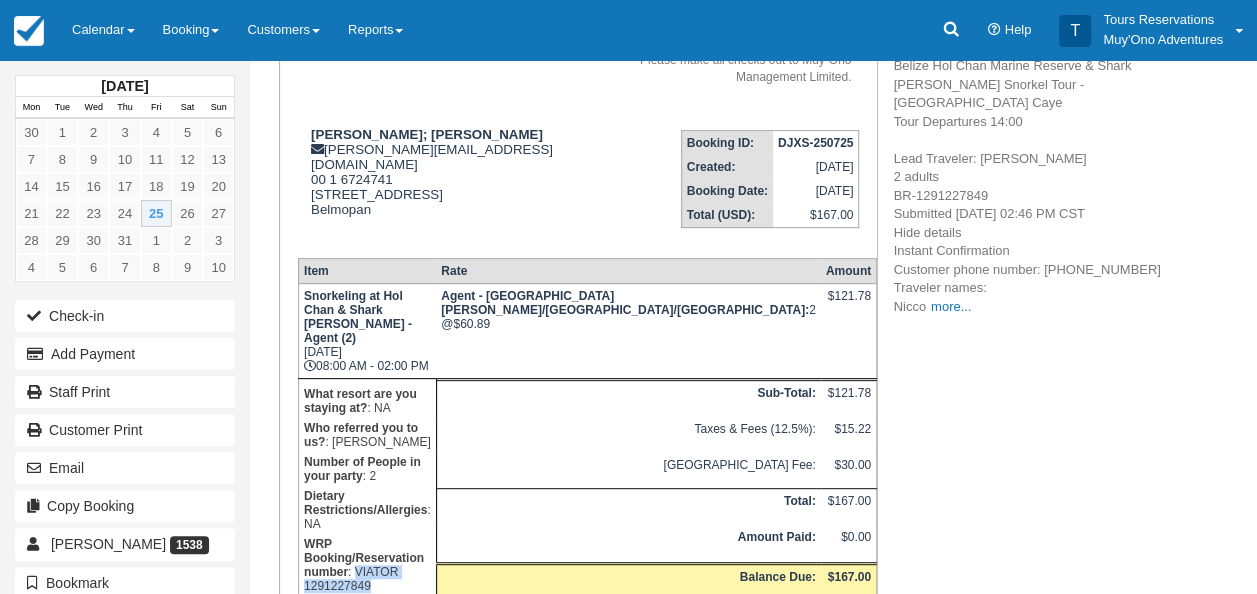 drag, startPoint x: 305, startPoint y: 440, endPoint x: 420, endPoint y: 444, distance: 115.06954 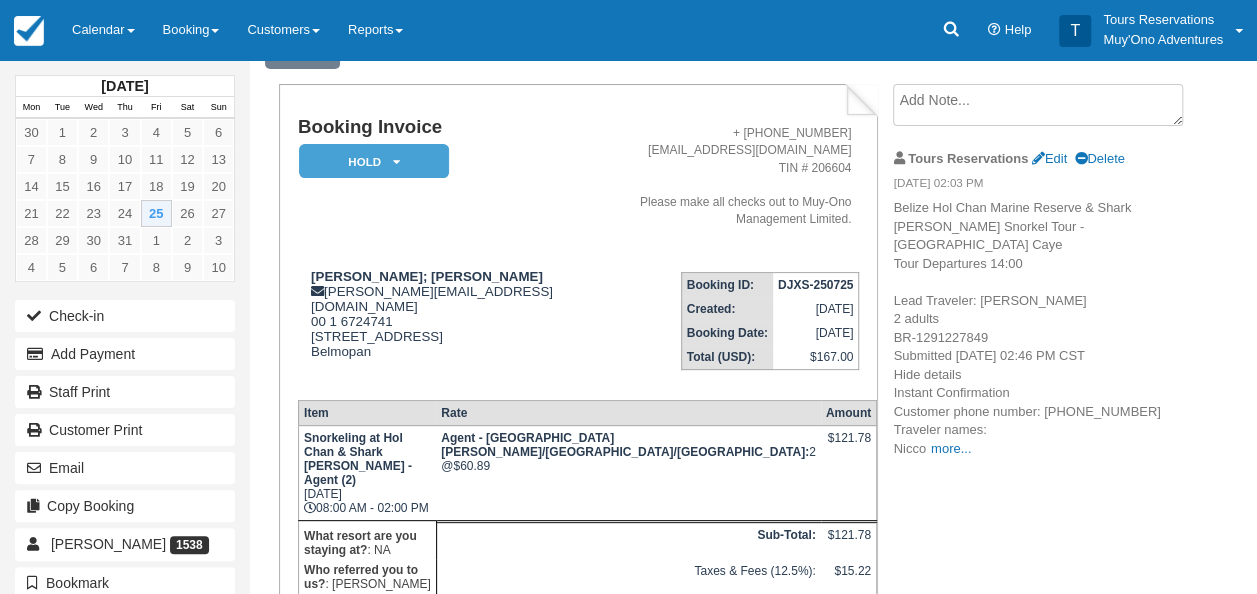 scroll, scrollTop: 0, scrollLeft: 0, axis: both 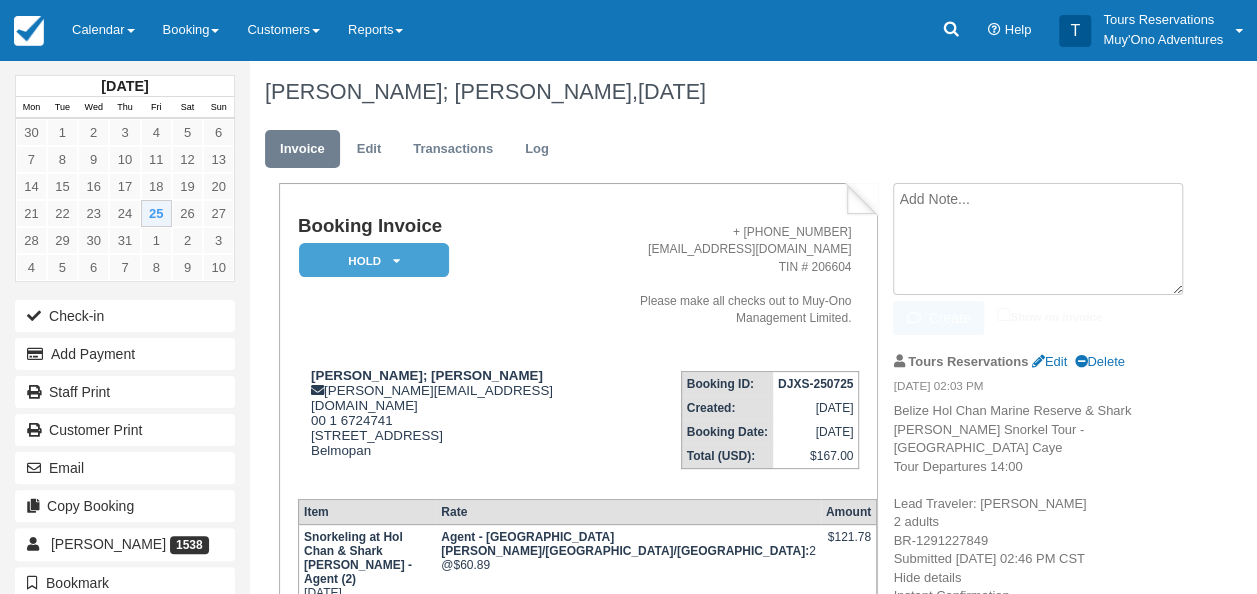 click at bounding box center (1038, 239) 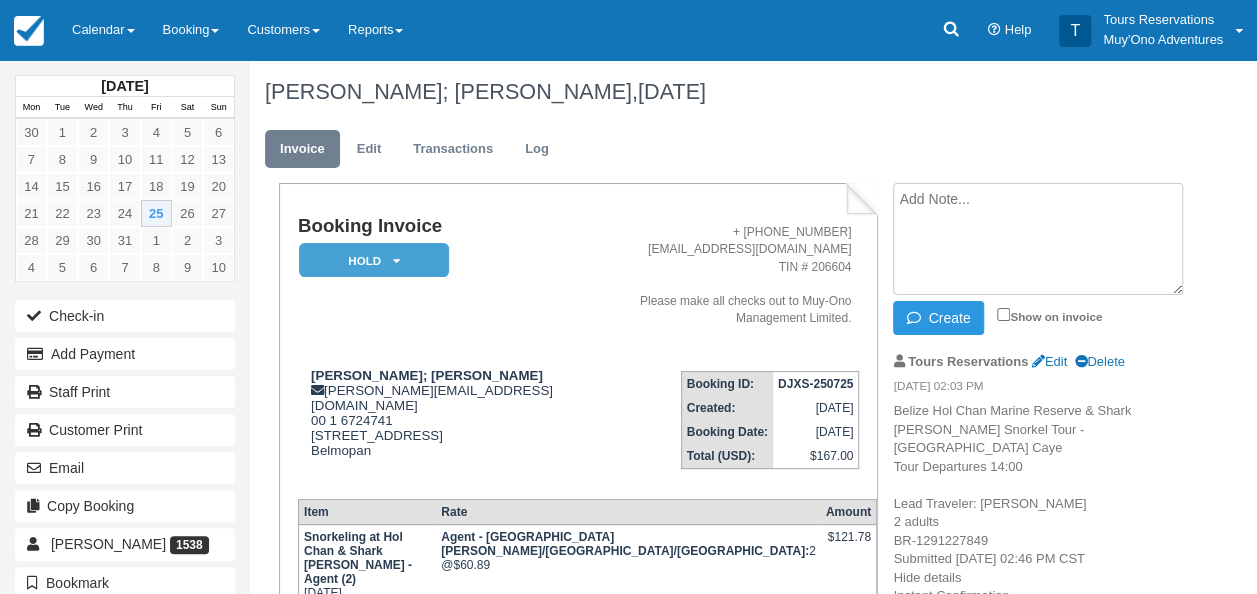 paste on "VIATOR 1291227849" 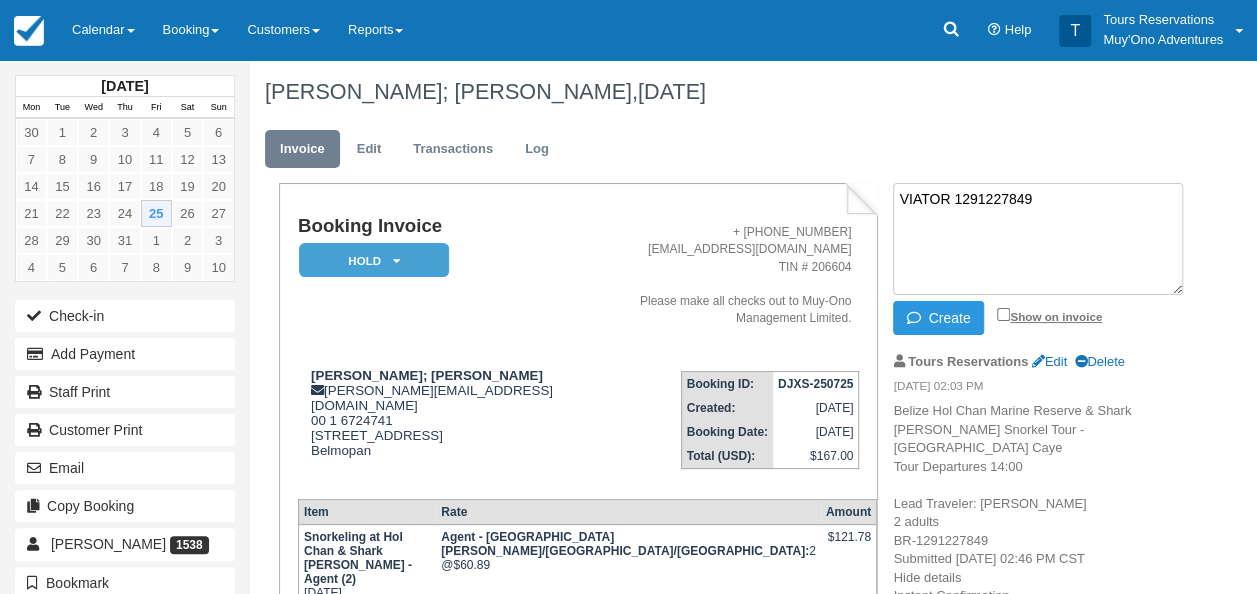 type on "VIATOR 1291227849" 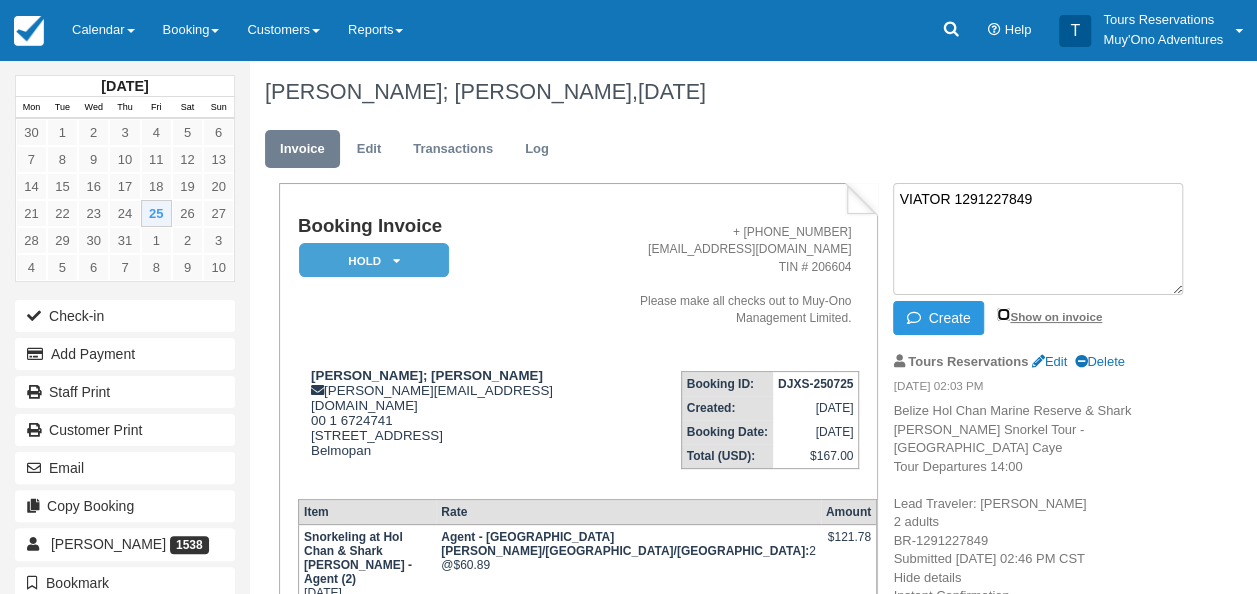 click on "Show on invoice" at bounding box center [1003, 314] 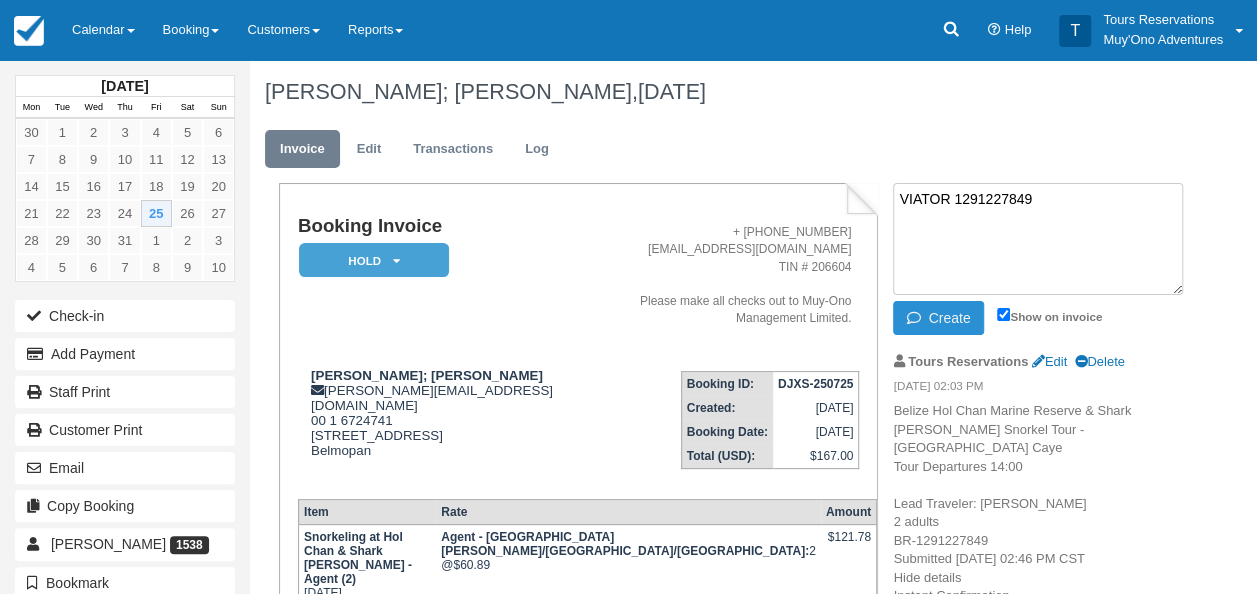 click on "Create" at bounding box center (938, 318) 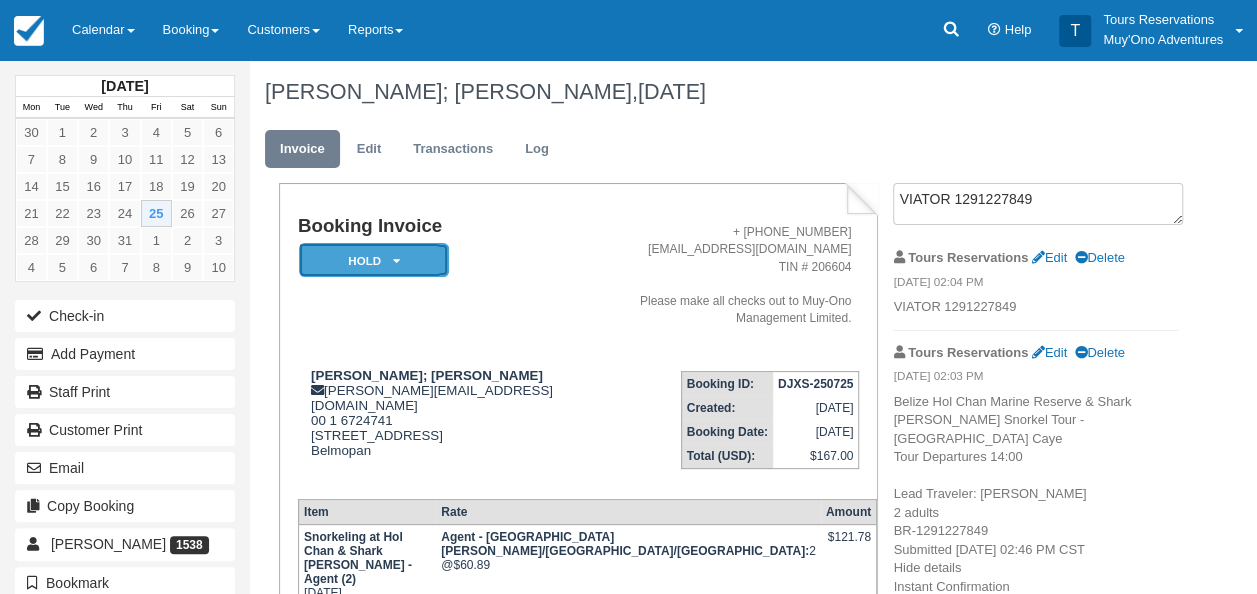 click on "HOLD" at bounding box center (374, 260) 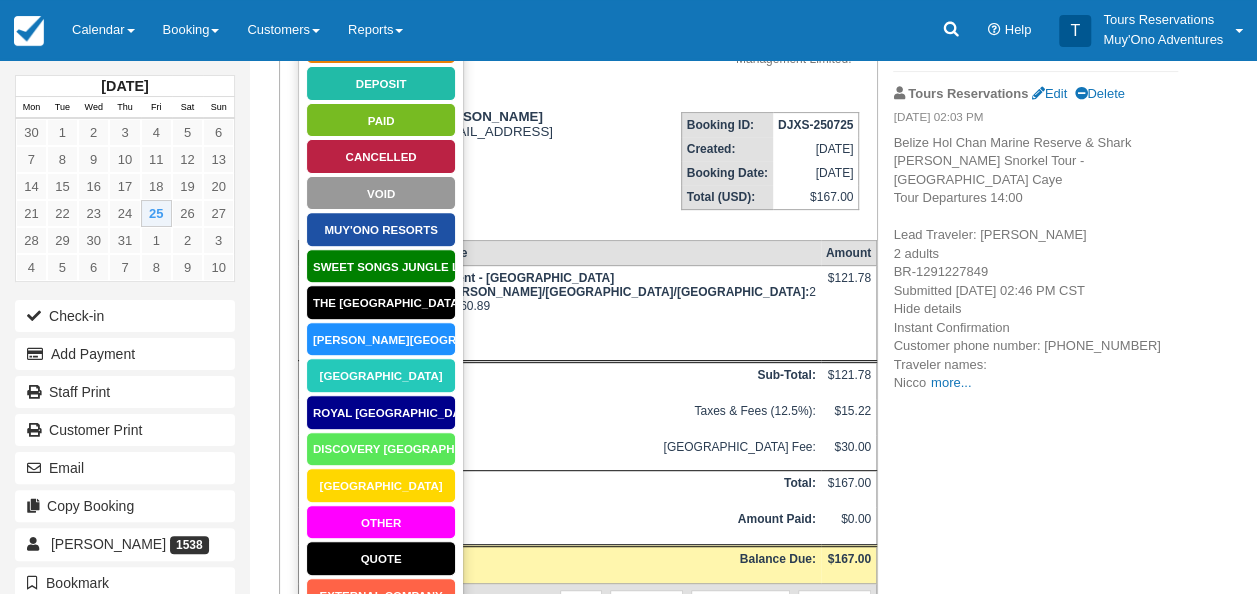 scroll, scrollTop: 359, scrollLeft: 0, axis: vertical 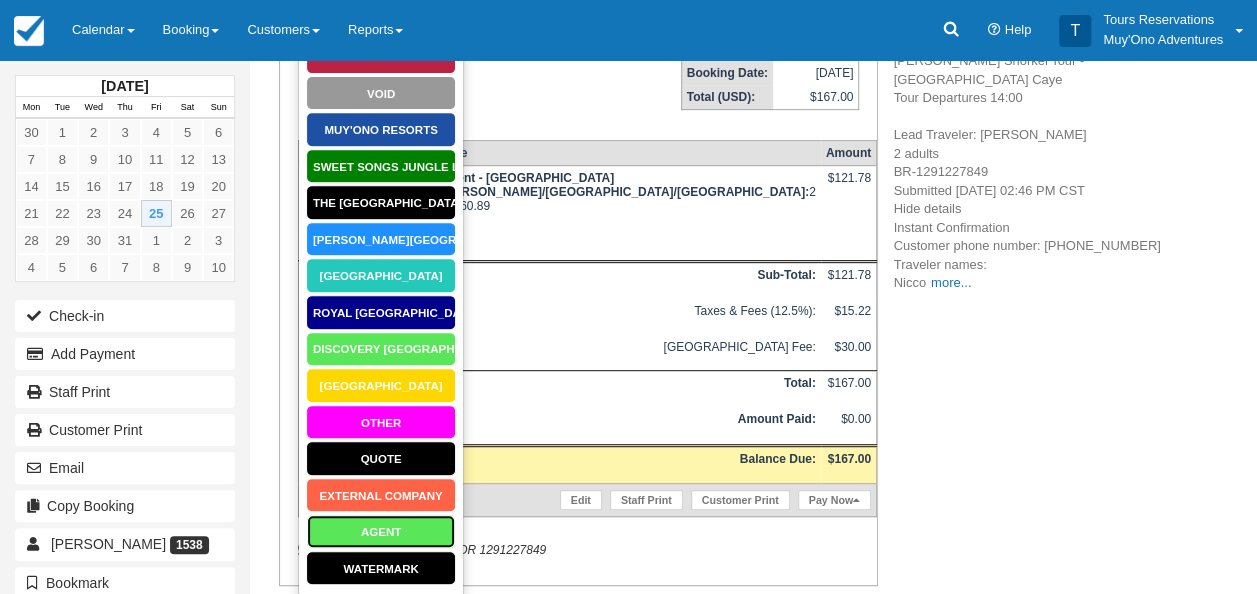 click on "AGENT" at bounding box center [381, 531] 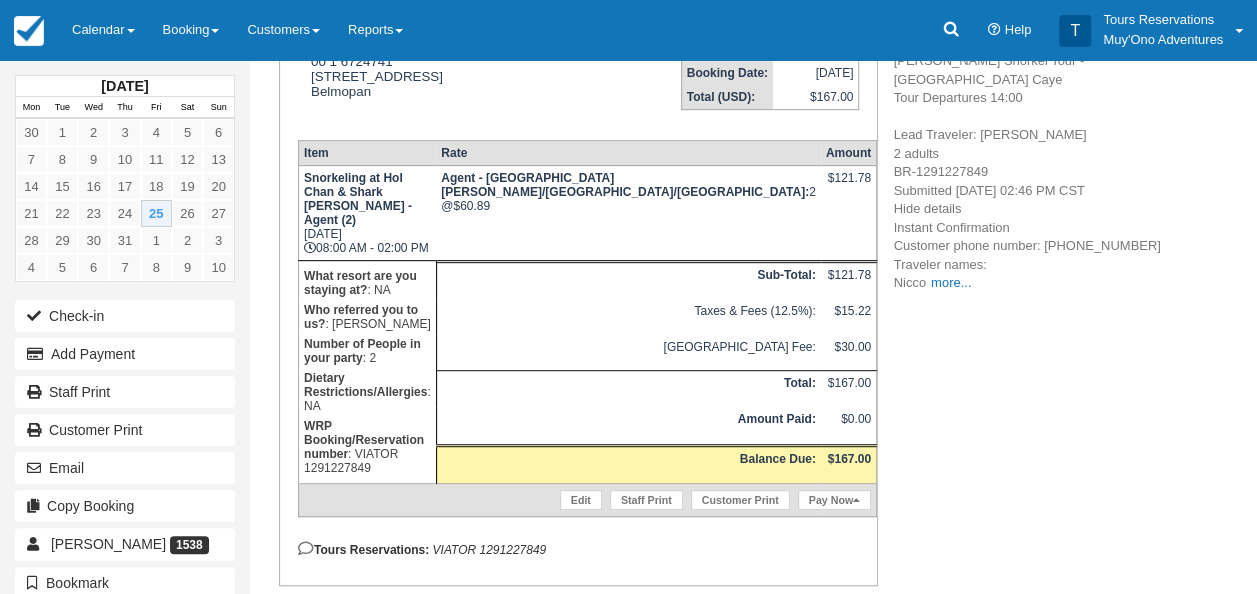 scroll, scrollTop: 292, scrollLeft: 0, axis: vertical 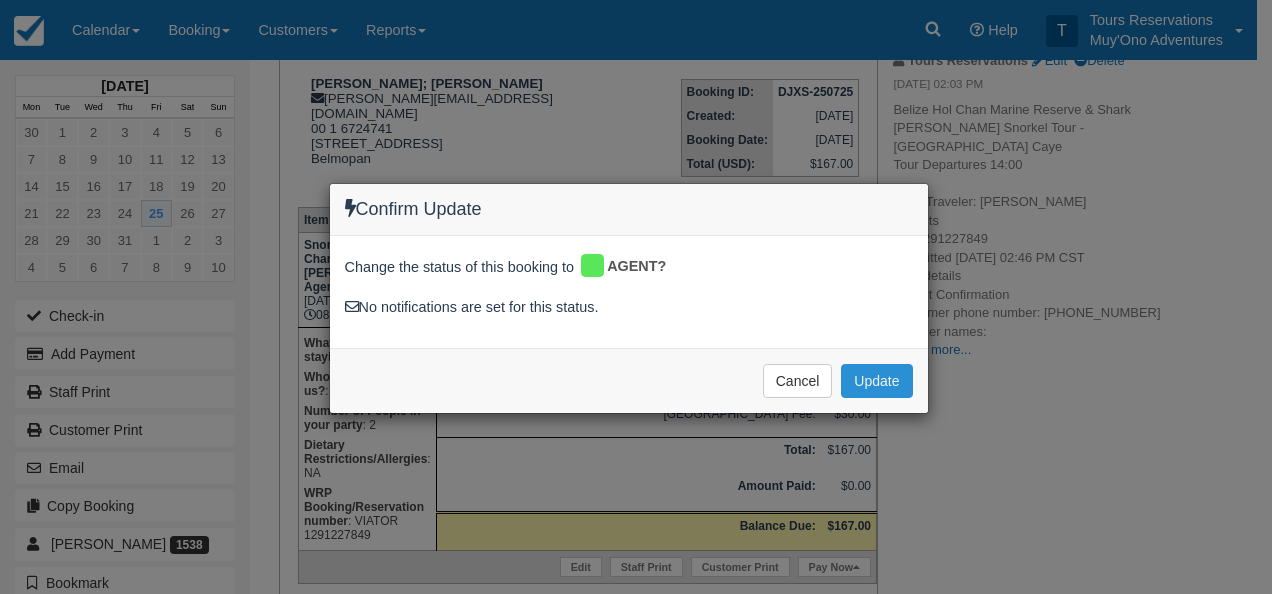 click on "Update" at bounding box center [876, 381] 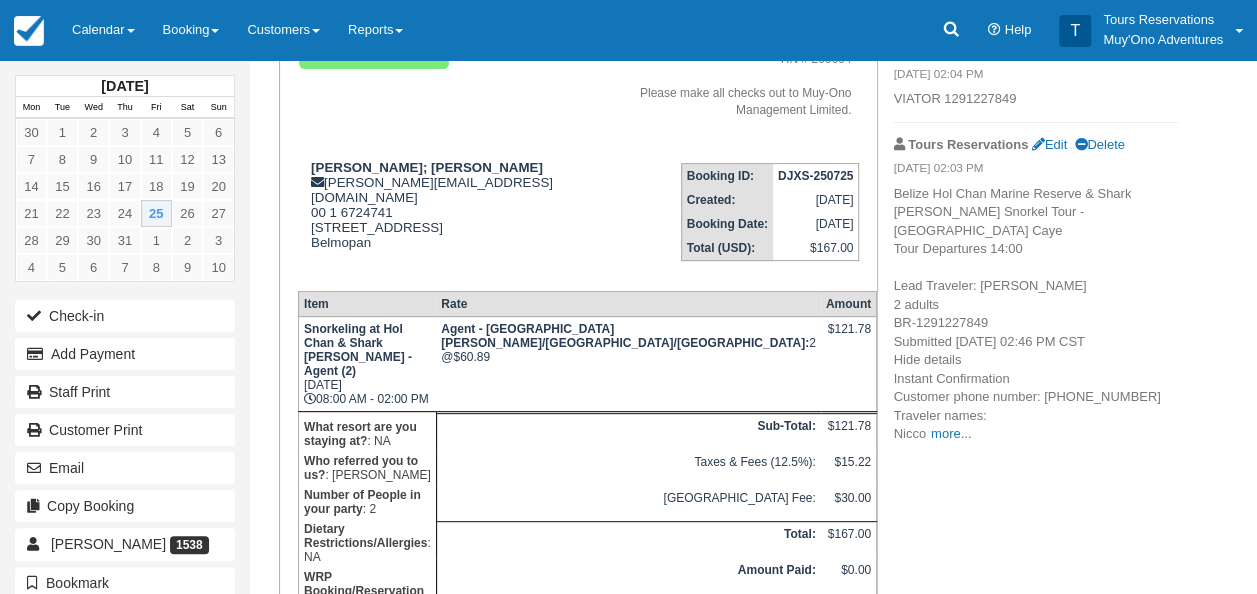 scroll, scrollTop: 0, scrollLeft: 0, axis: both 